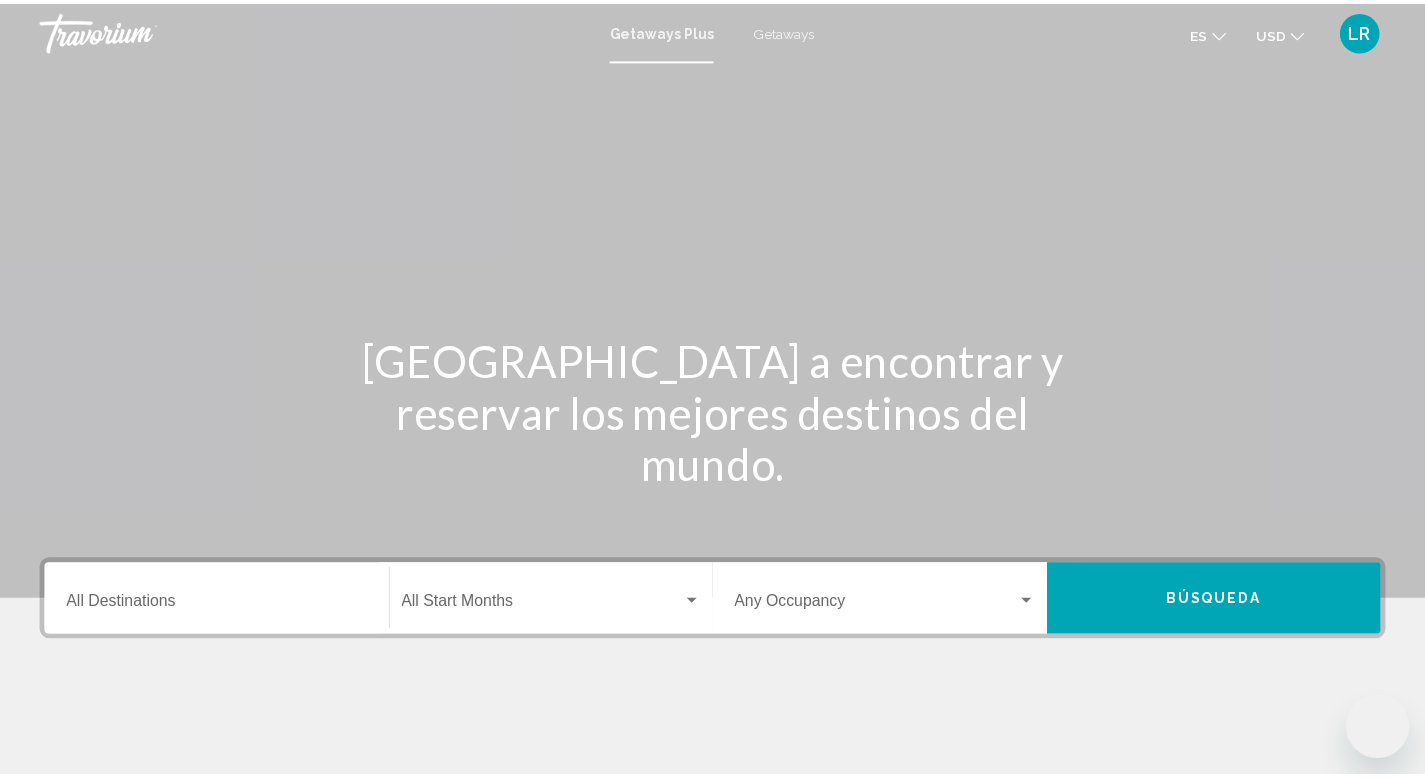 scroll, scrollTop: 0, scrollLeft: 0, axis: both 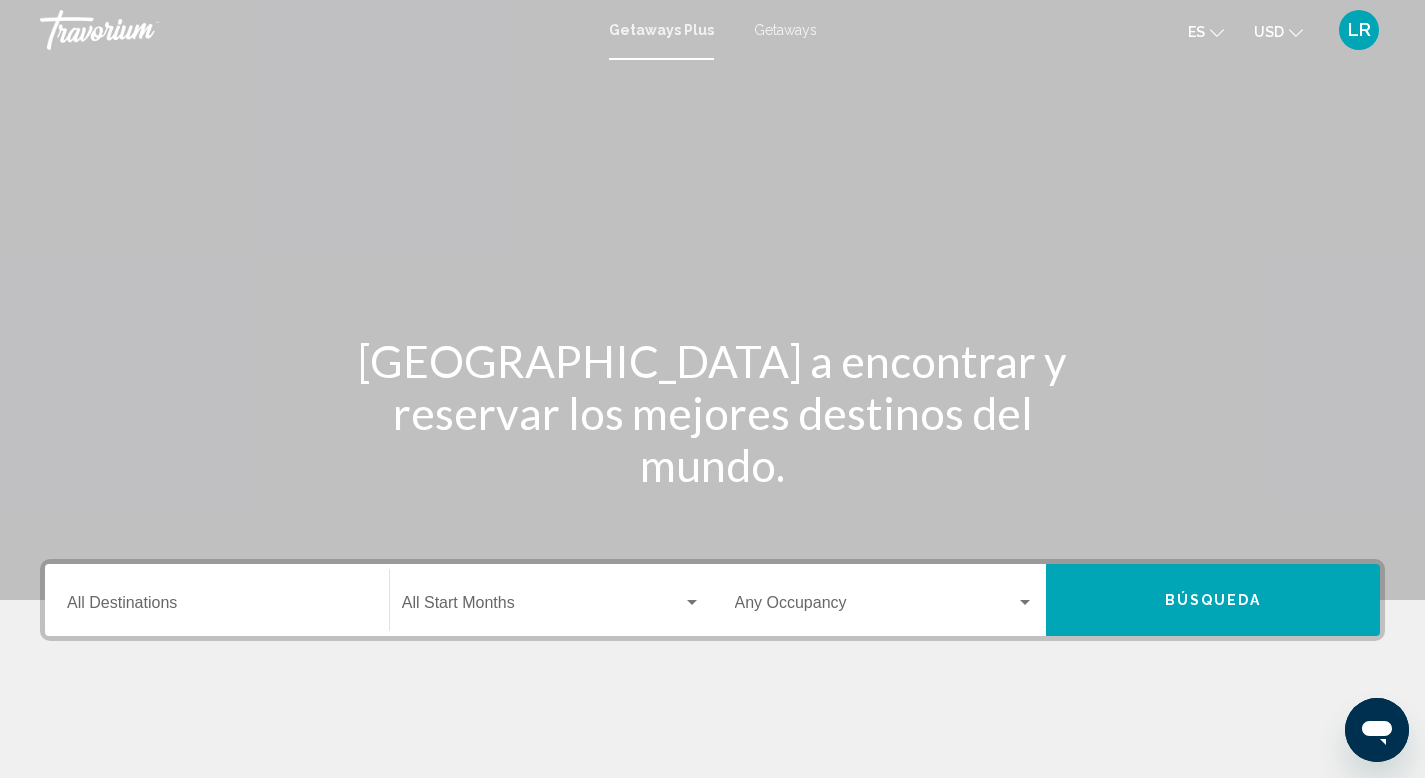 click on "Destination All Destinations" at bounding box center (217, 607) 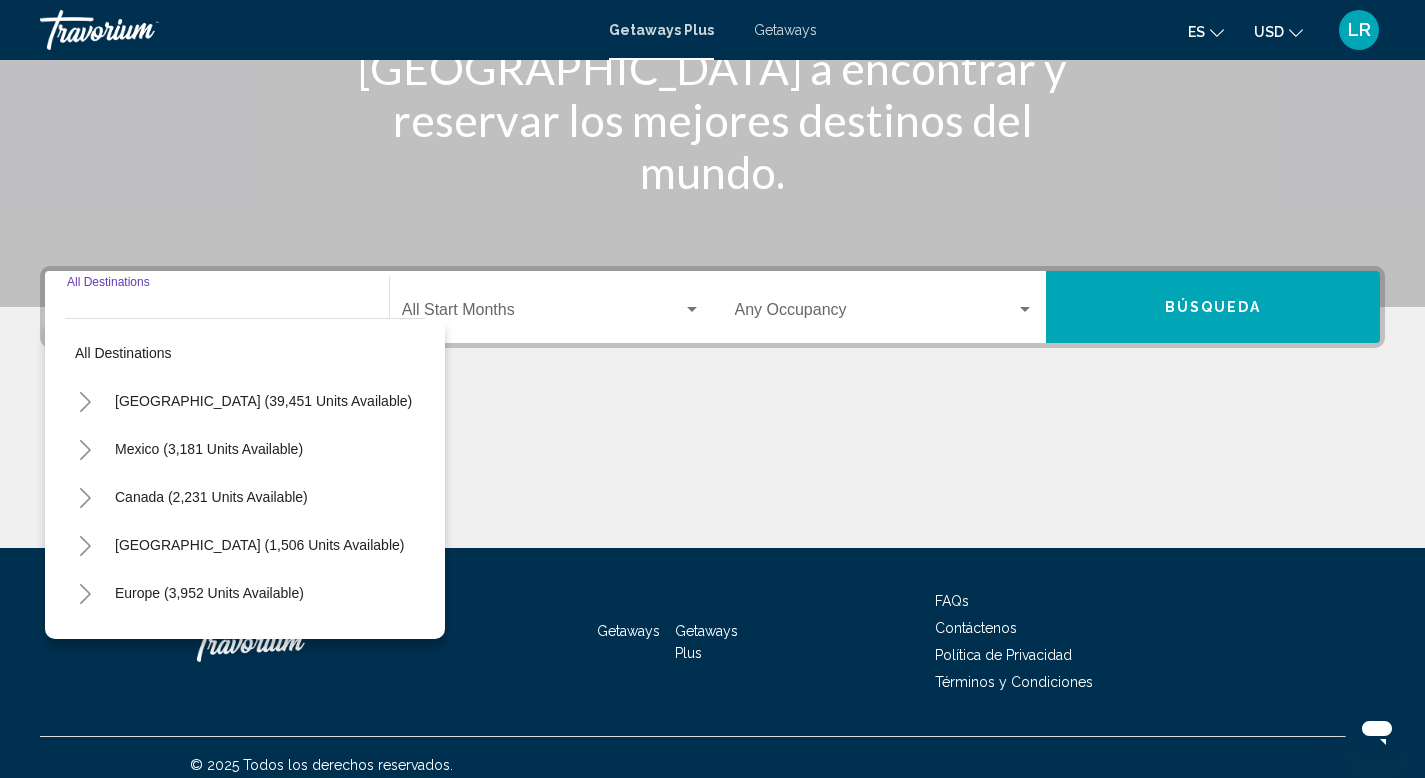 scroll, scrollTop: 308, scrollLeft: 0, axis: vertical 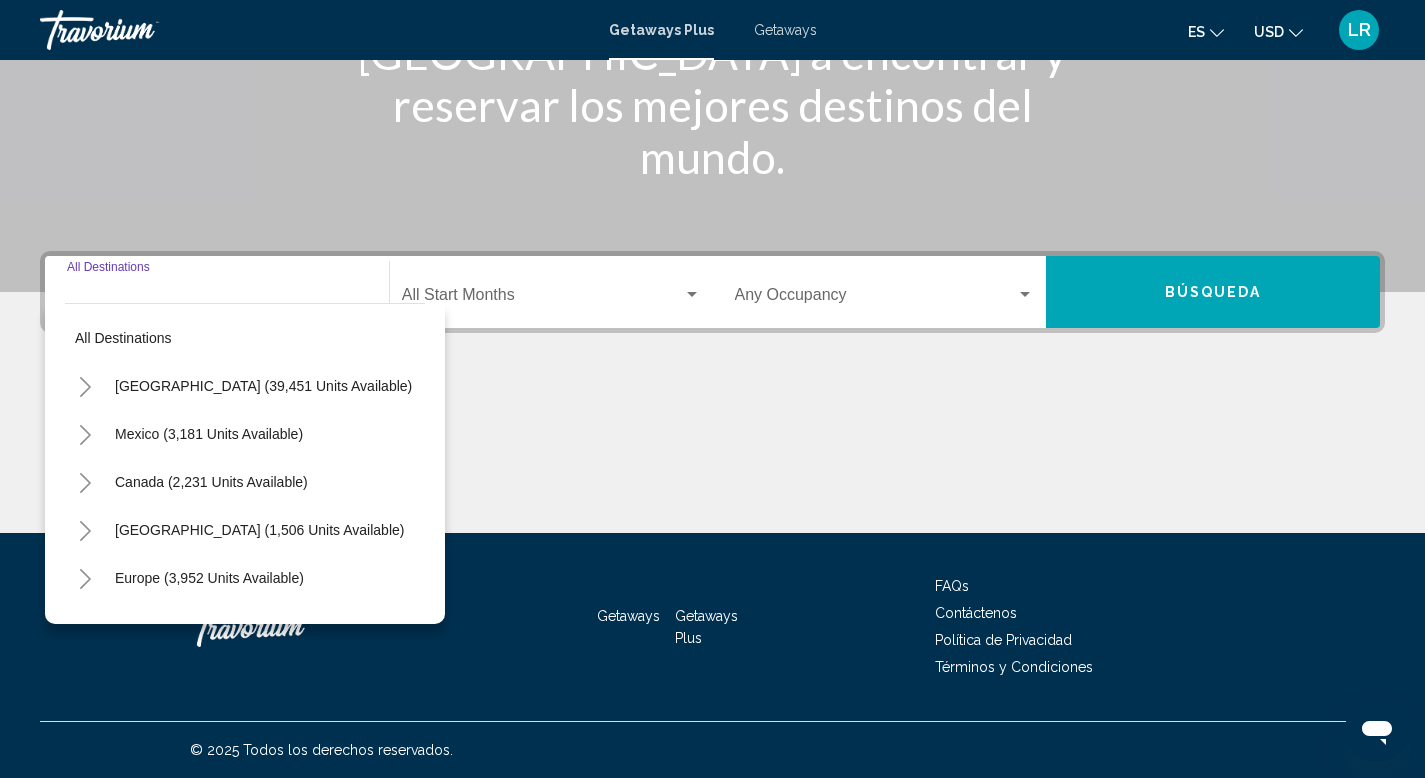 click on "Destination All Destinations" at bounding box center [217, 292] 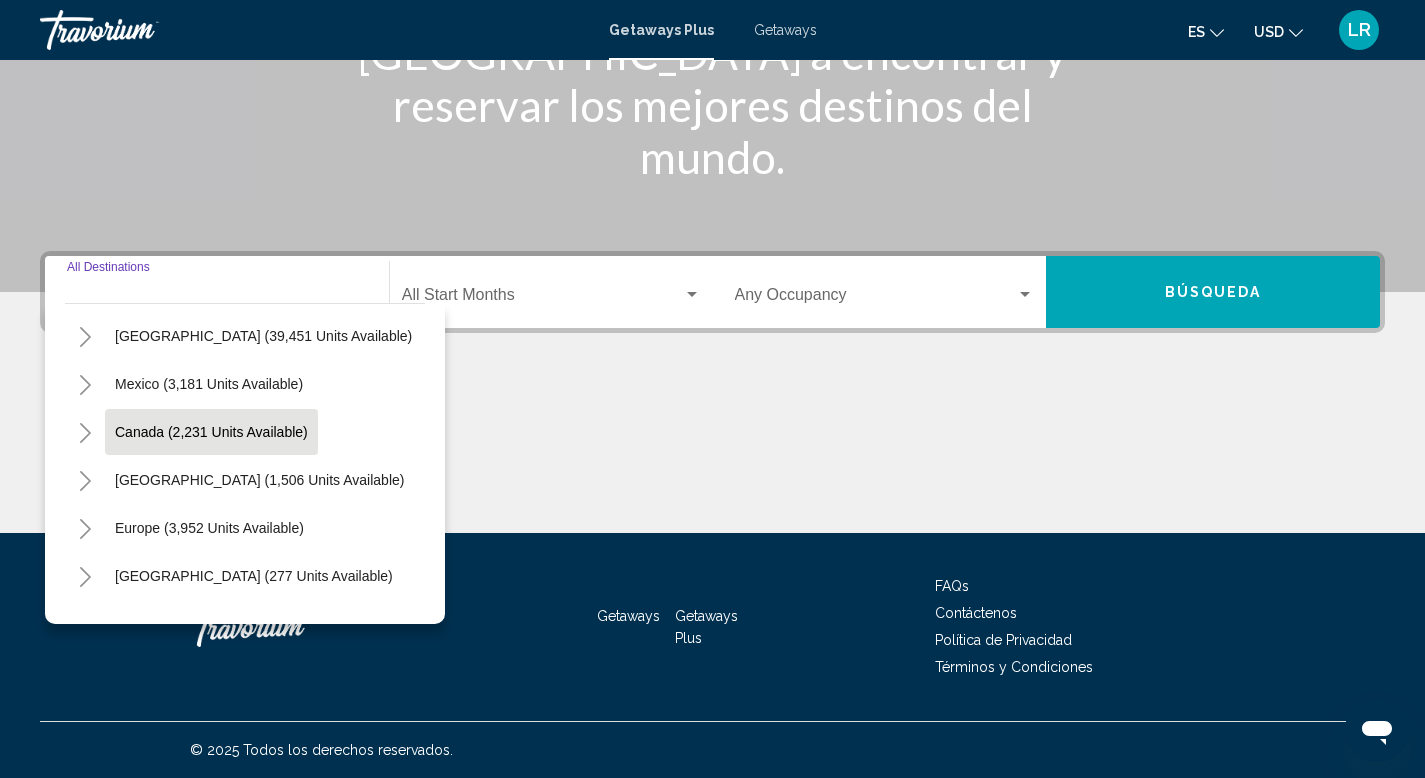 scroll, scrollTop: 41, scrollLeft: 0, axis: vertical 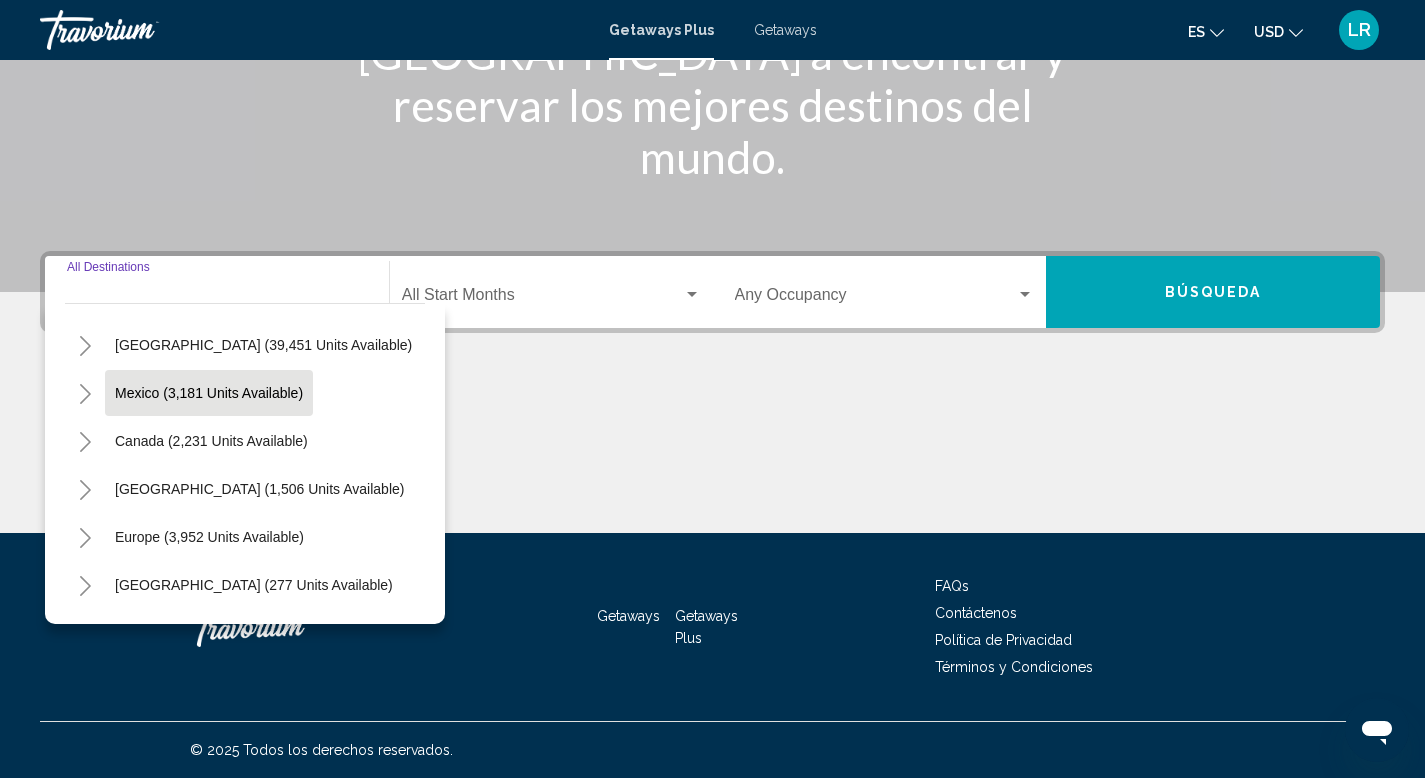 click on "Mexico (3,181 units available)" at bounding box center [211, 441] 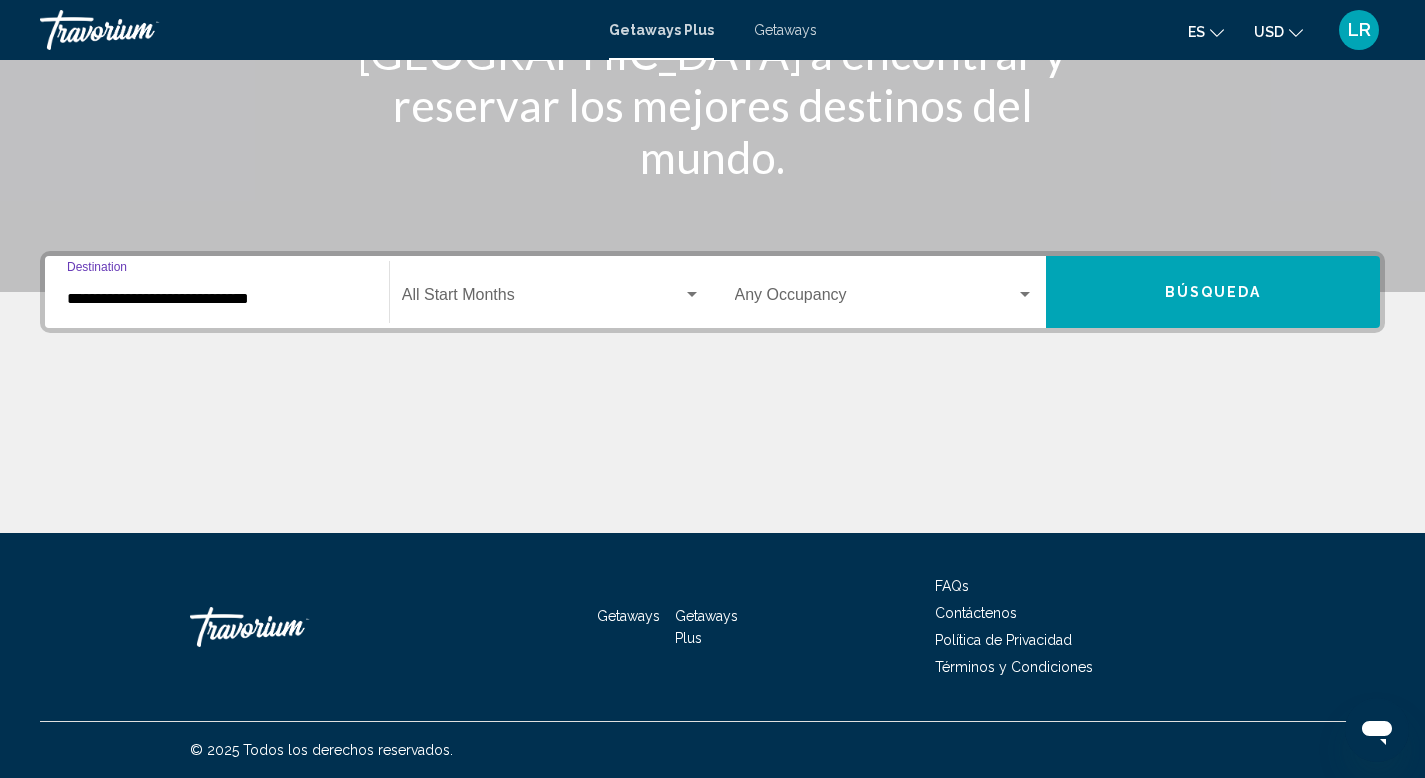 click at bounding box center [692, 294] 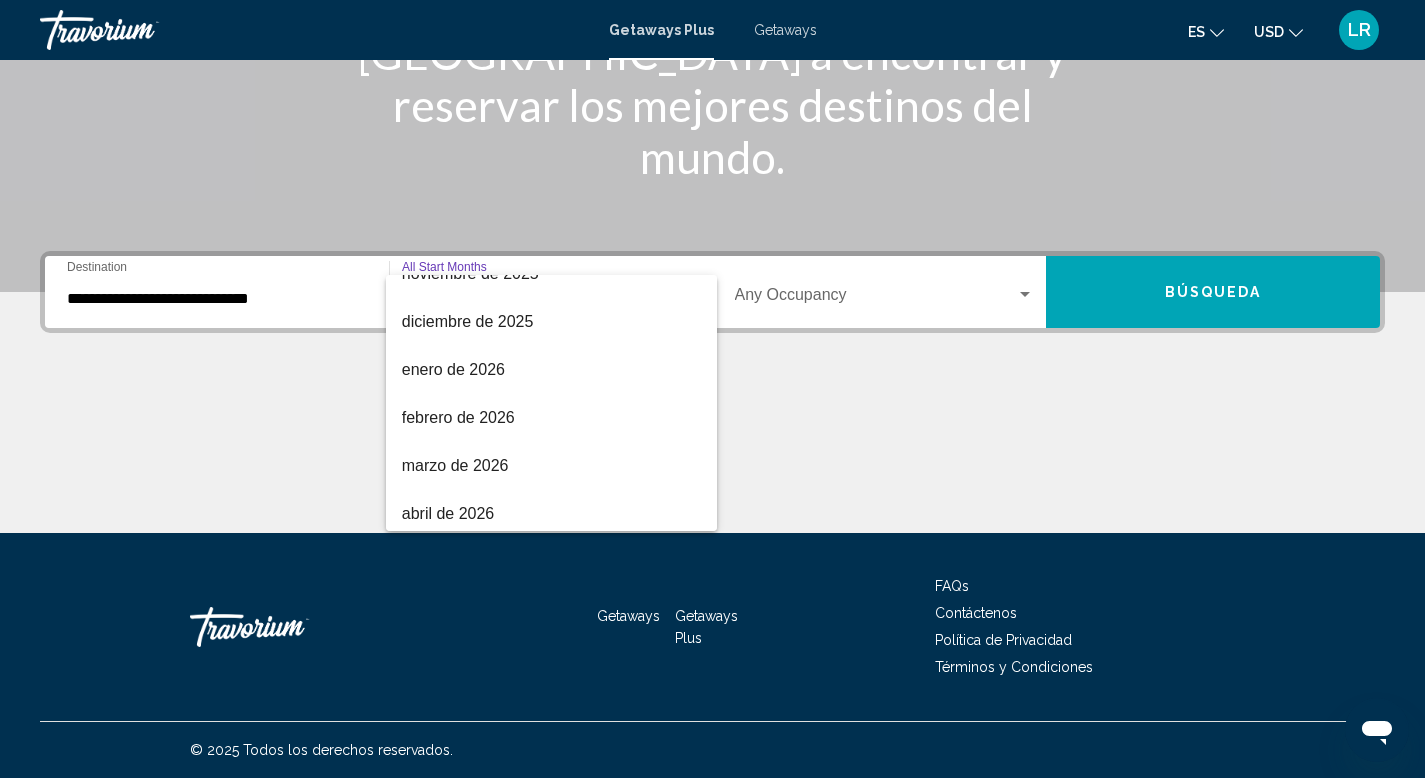 scroll, scrollTop: 315, scrollLeft: 0, axis: vertical 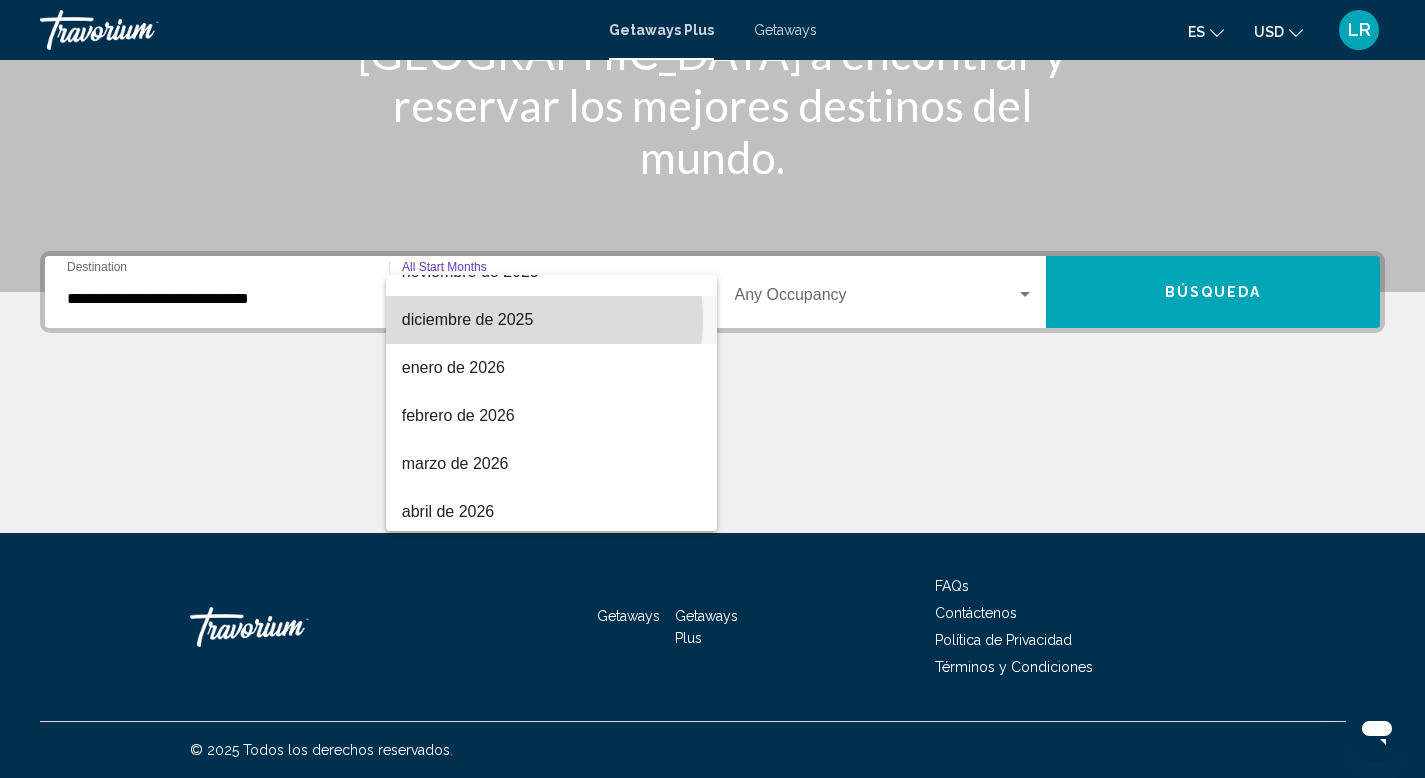 click on "diciembre de 2025" at bounding box center (551, 320) 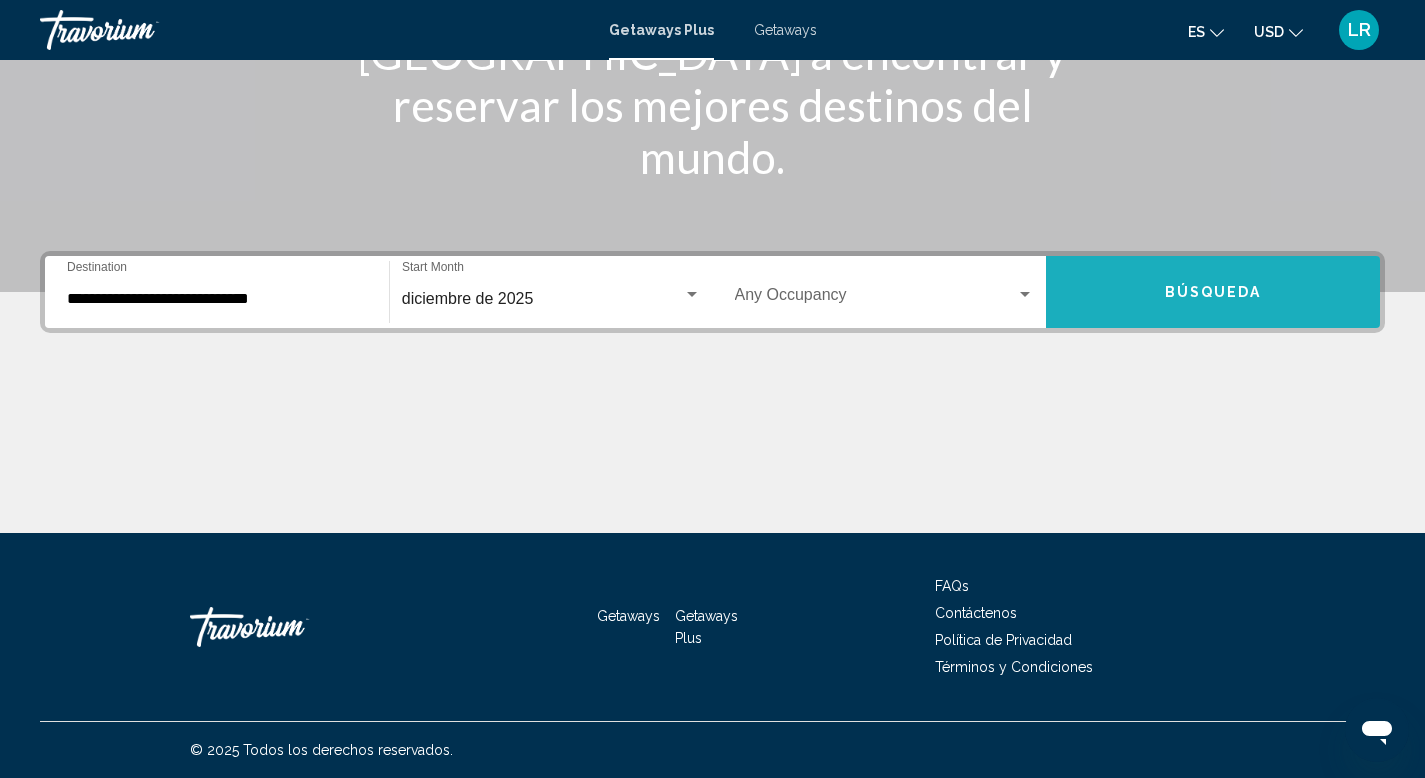 click on "Búsqueda" at bounding box center (1213, 292) 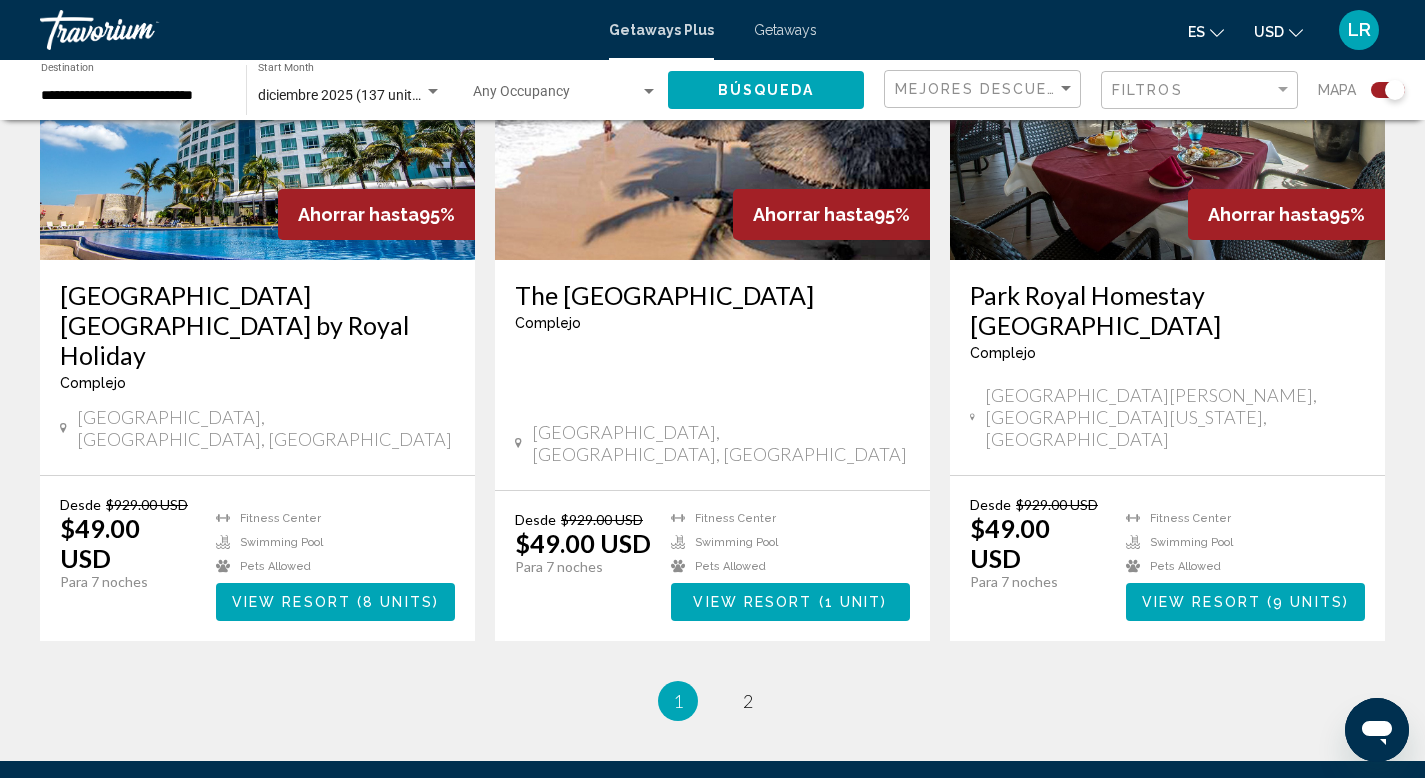 scroll, scrollTop: 2992, scrollLeft: 0, axis: vertical 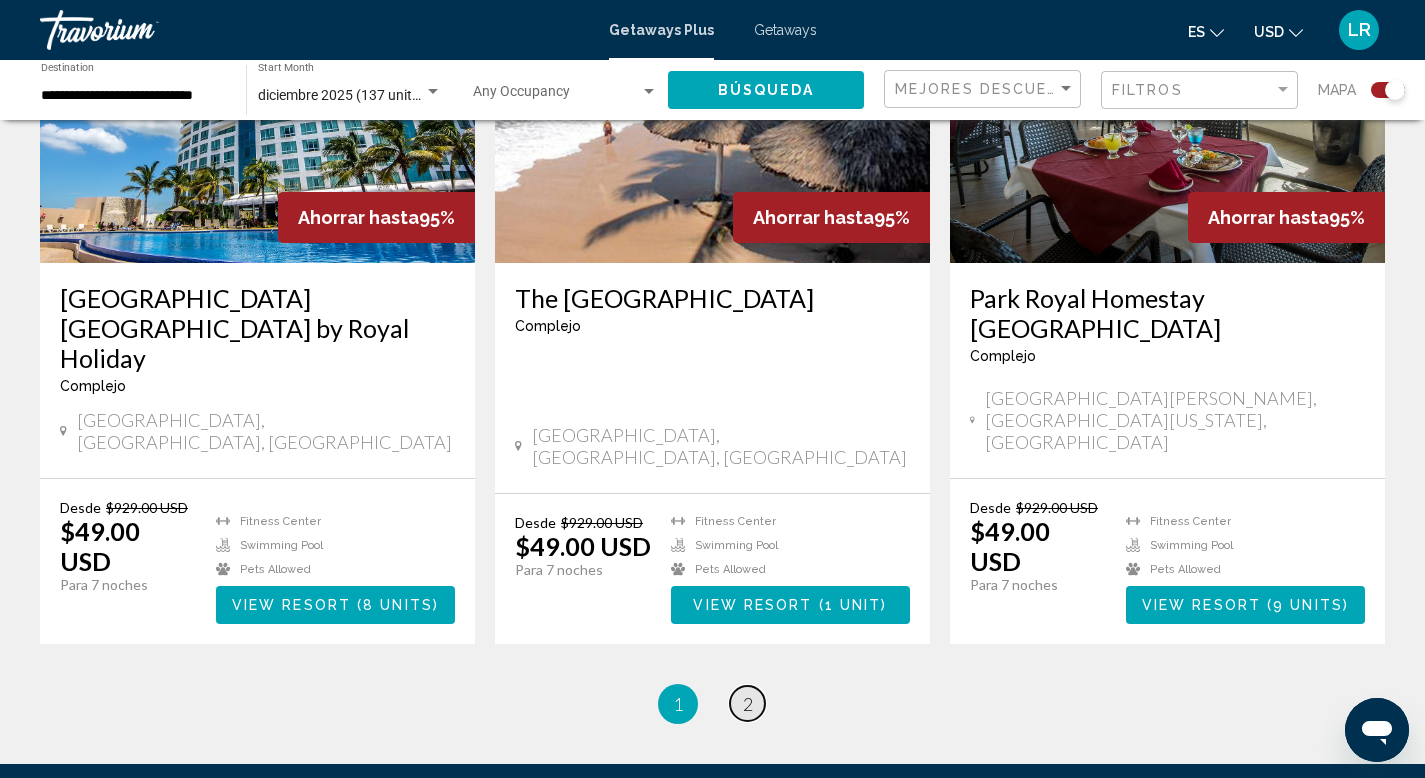 click on "2" at bounding box center (748, 704) 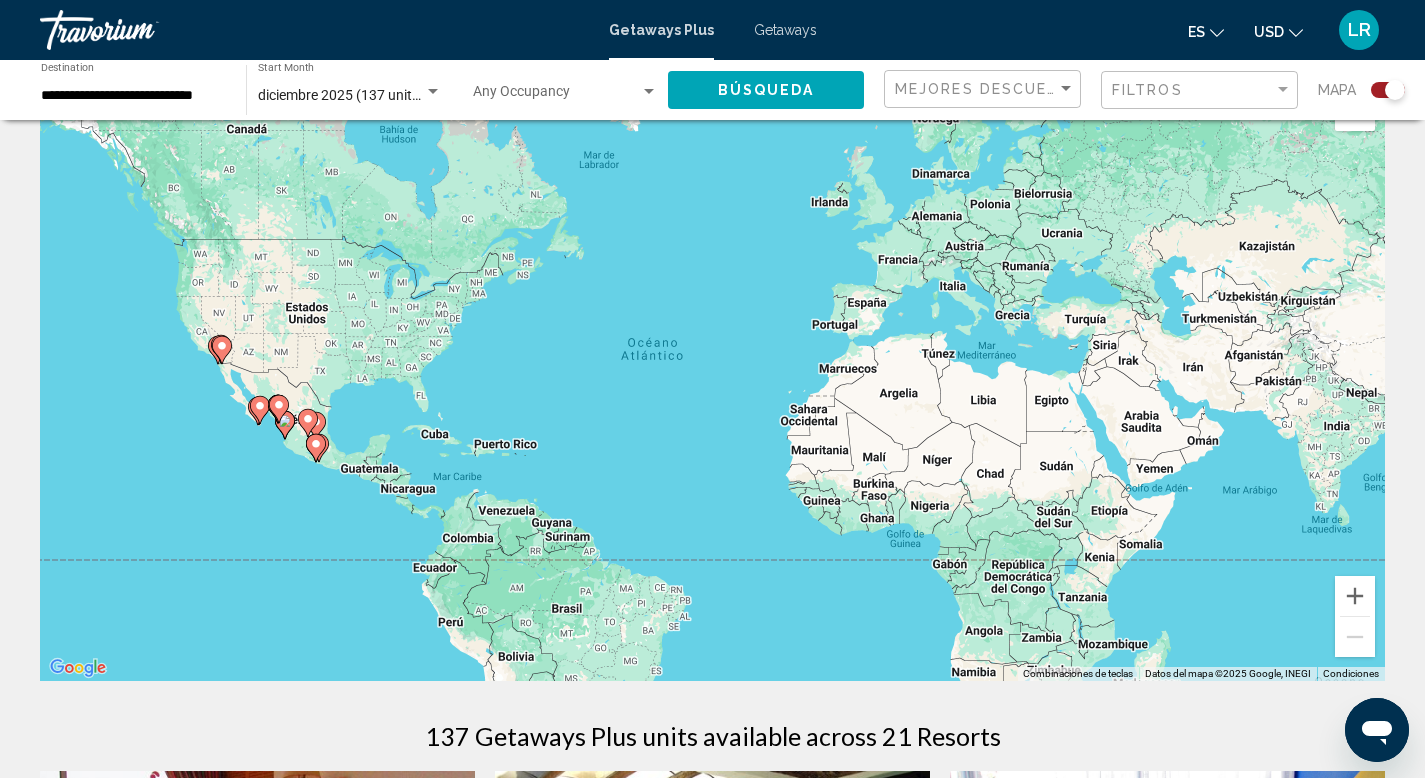 scroll, scrollTop: 0, scrollLeft: 0, axis: both 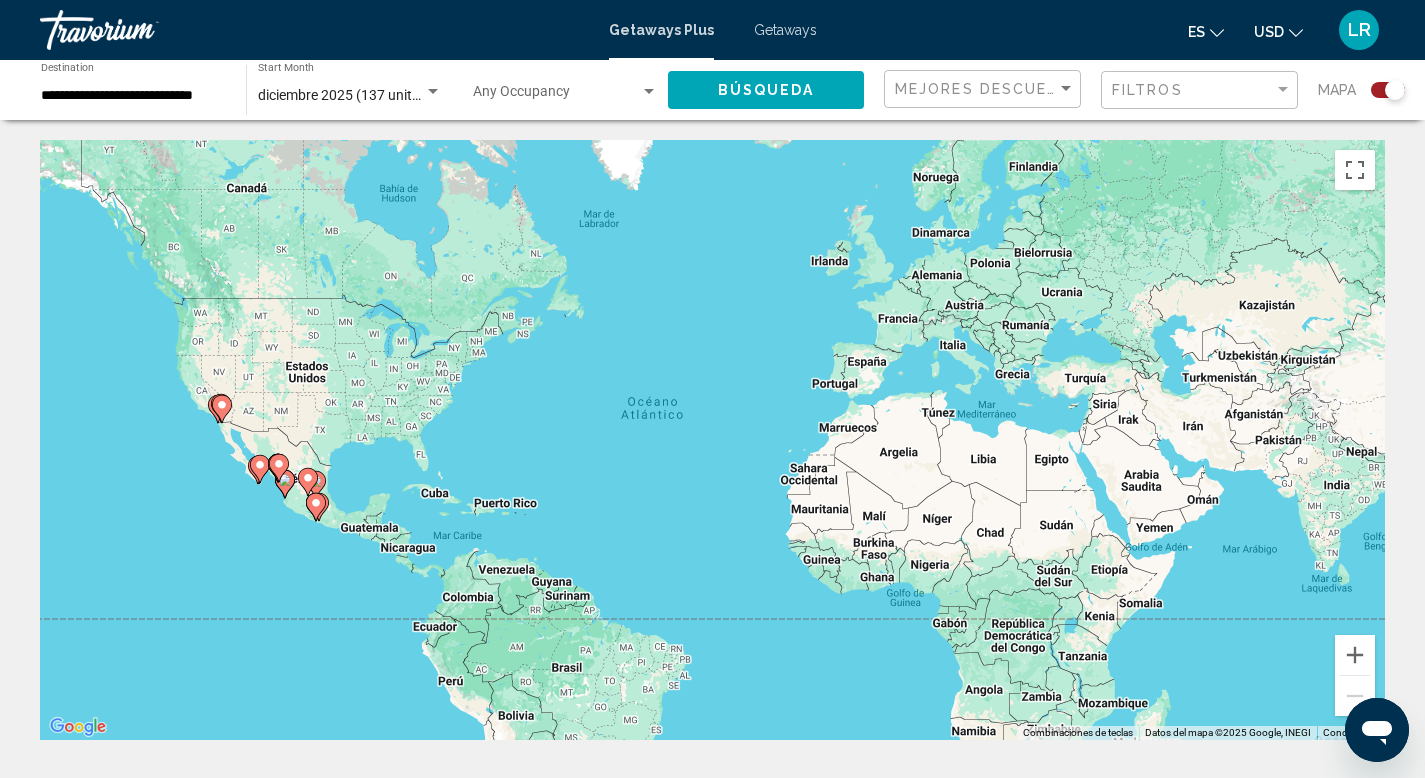 click on "Getaways" at bounding box center (785, 30) 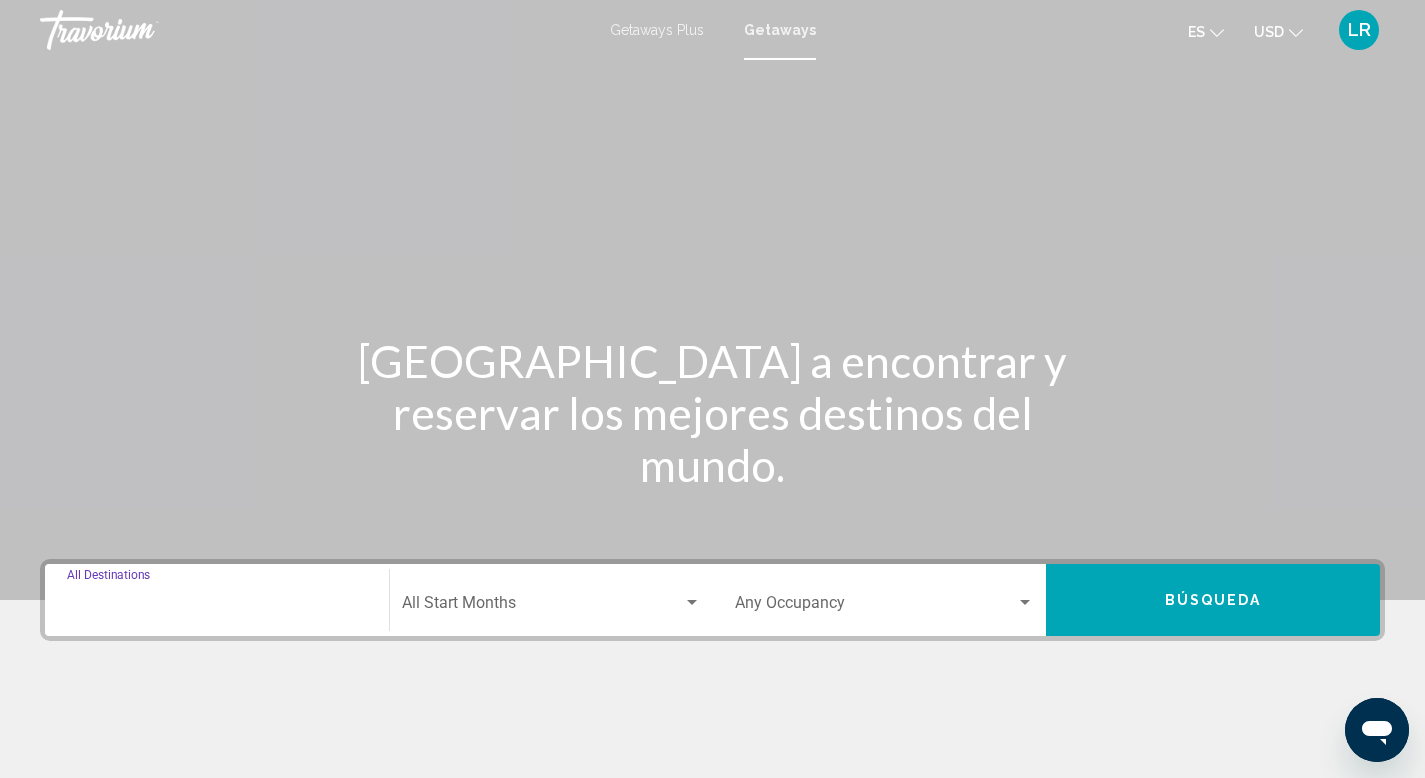 click on "Destination All Destinations" at bounding box center (217, 607) 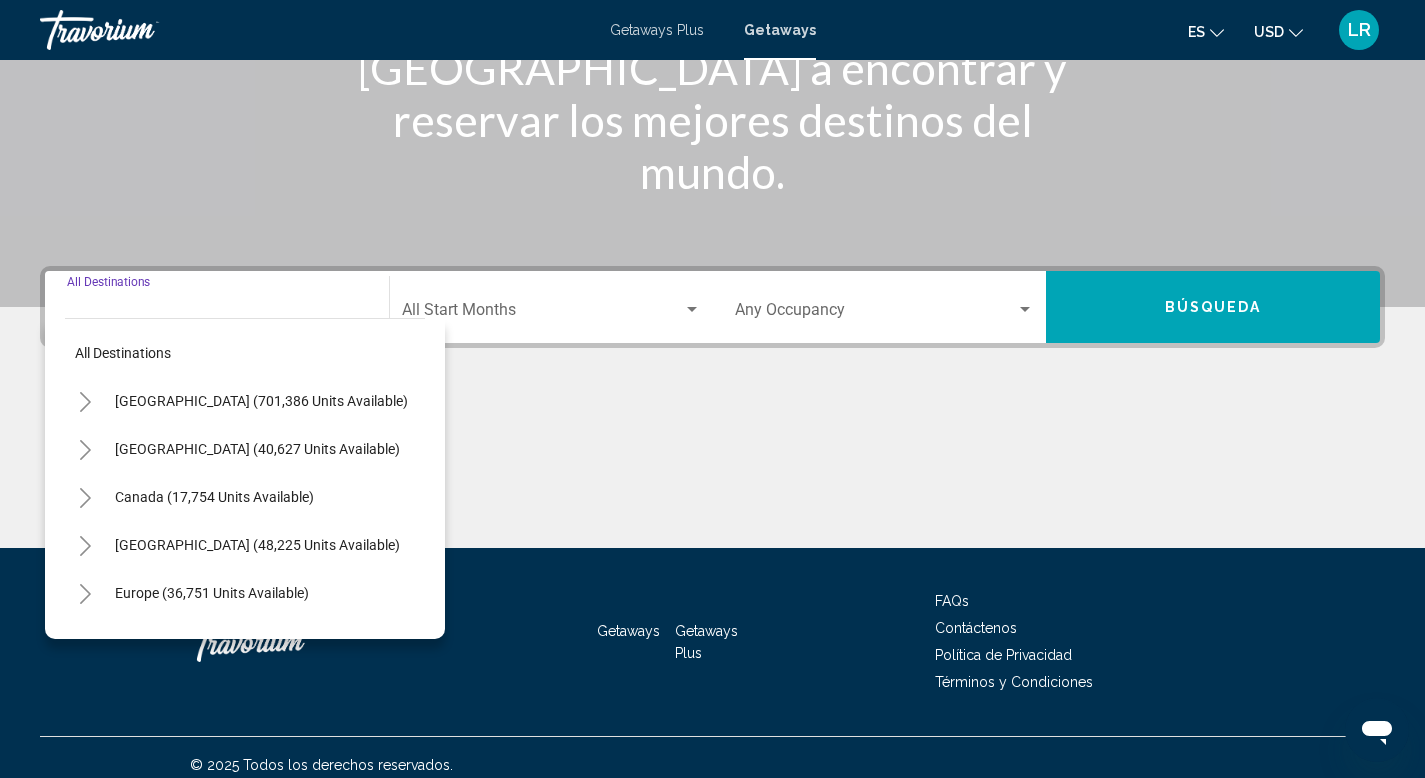 scroll, scrollTop: 308, scrollLeft: 0, axis: vertical 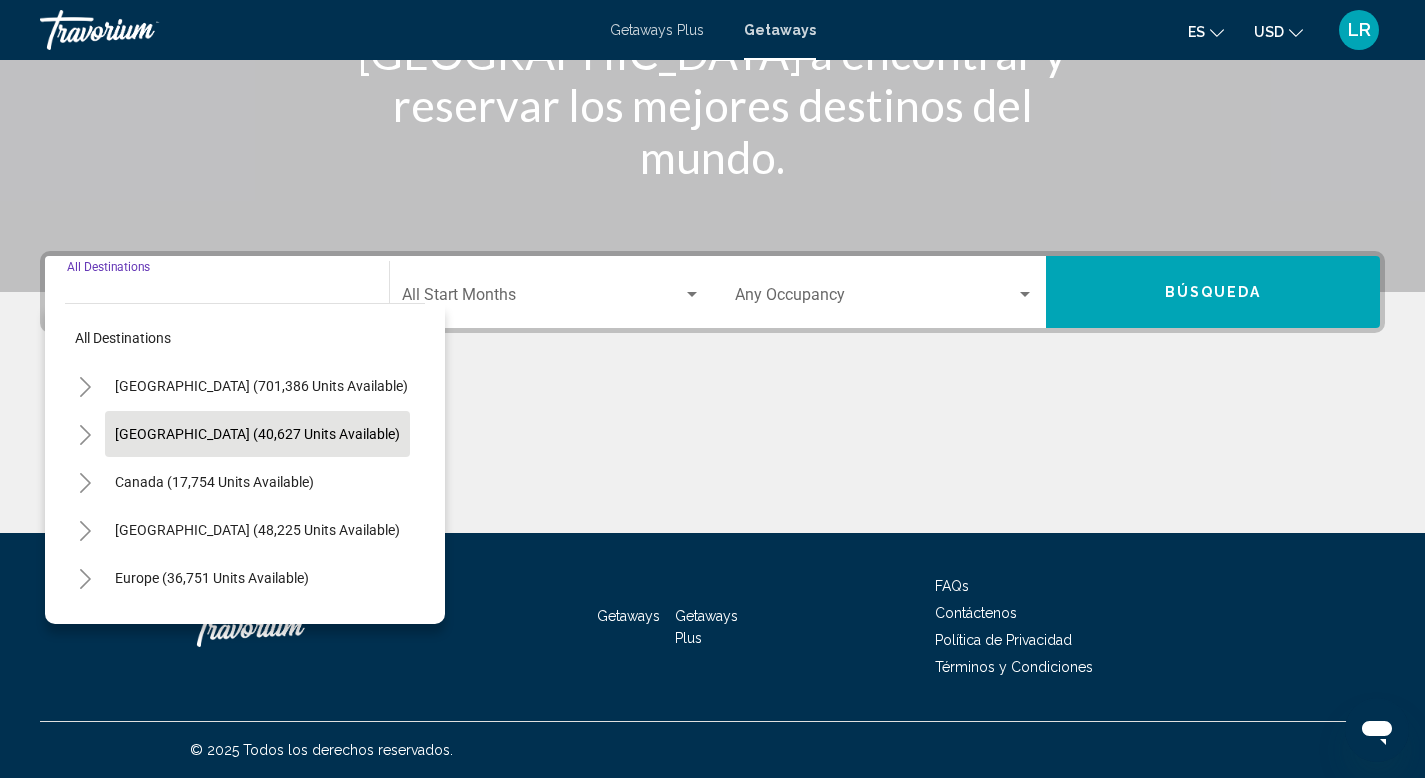 click on "[GEOGRAPHIC_DATA] (40,627 units available)" at bounding box center (214, 482) 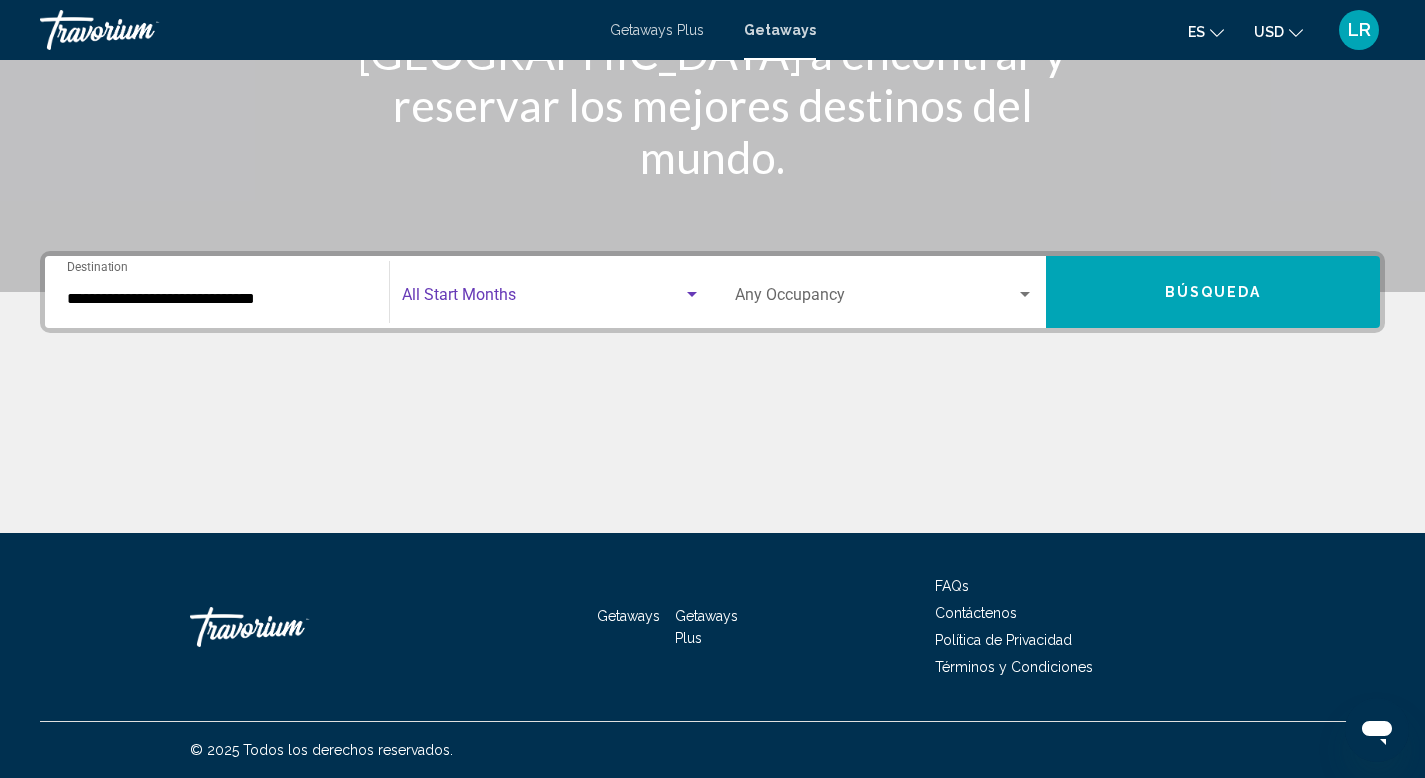 click at bounding box center [692, 294] 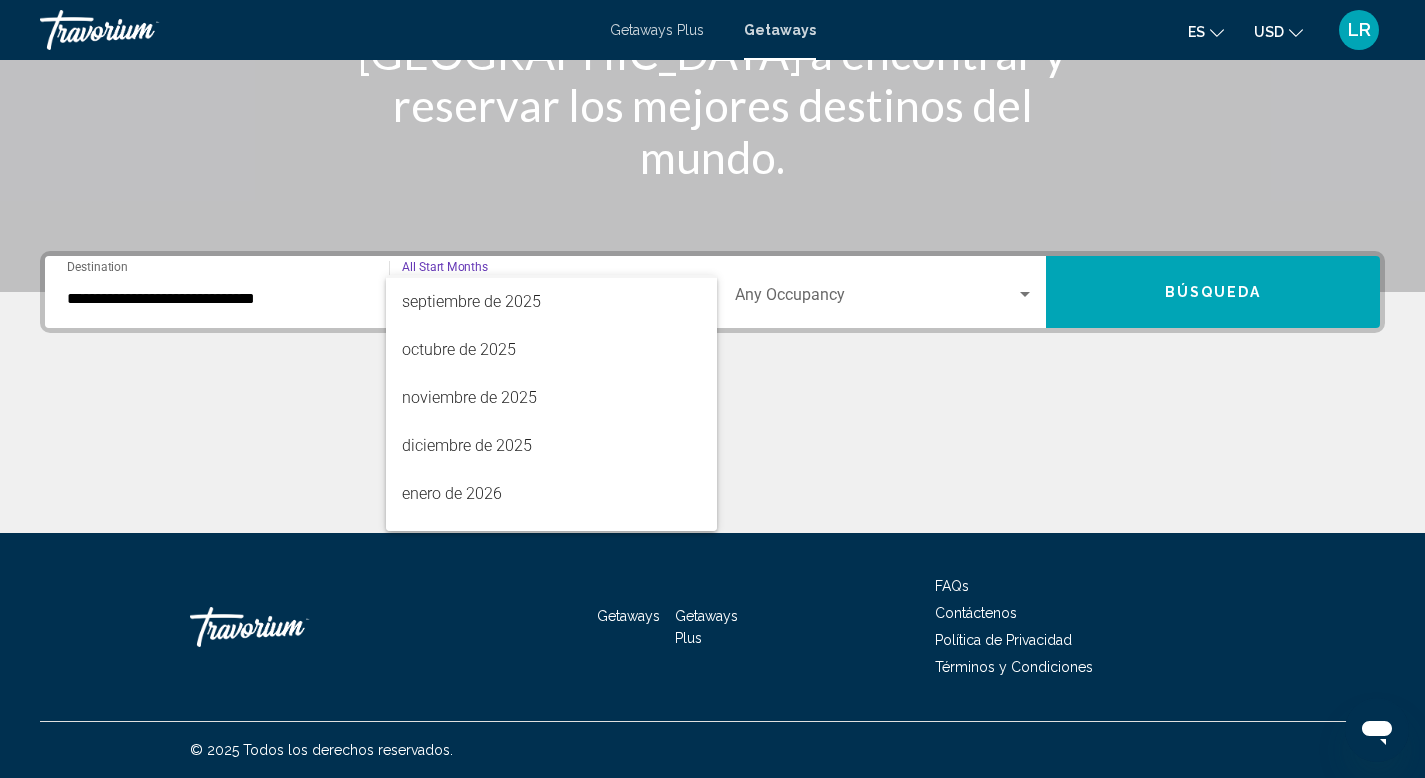 scroll, scrollTop: 226, scrollLeft: 0, axis: vertical 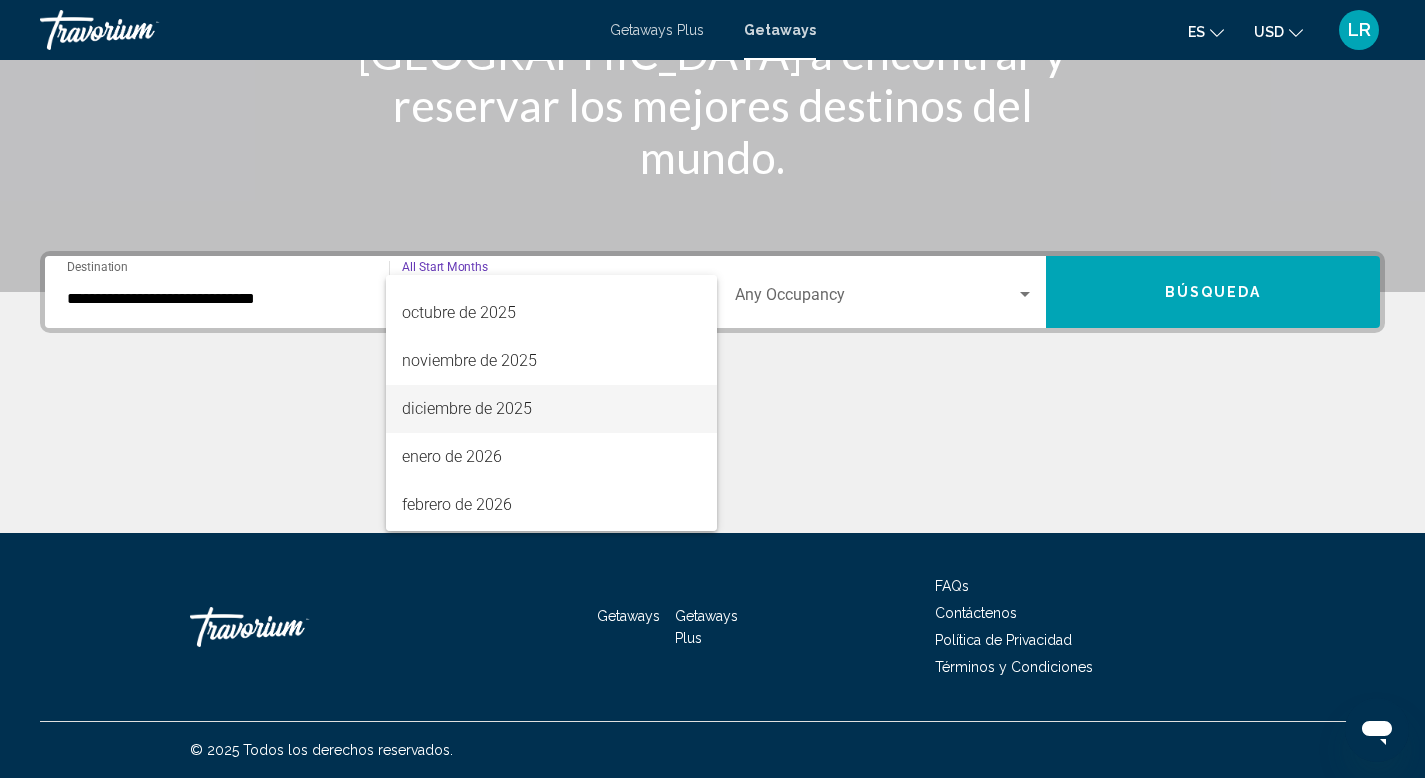 click on "diciembre de 2025" at bounding box center [551, 409] 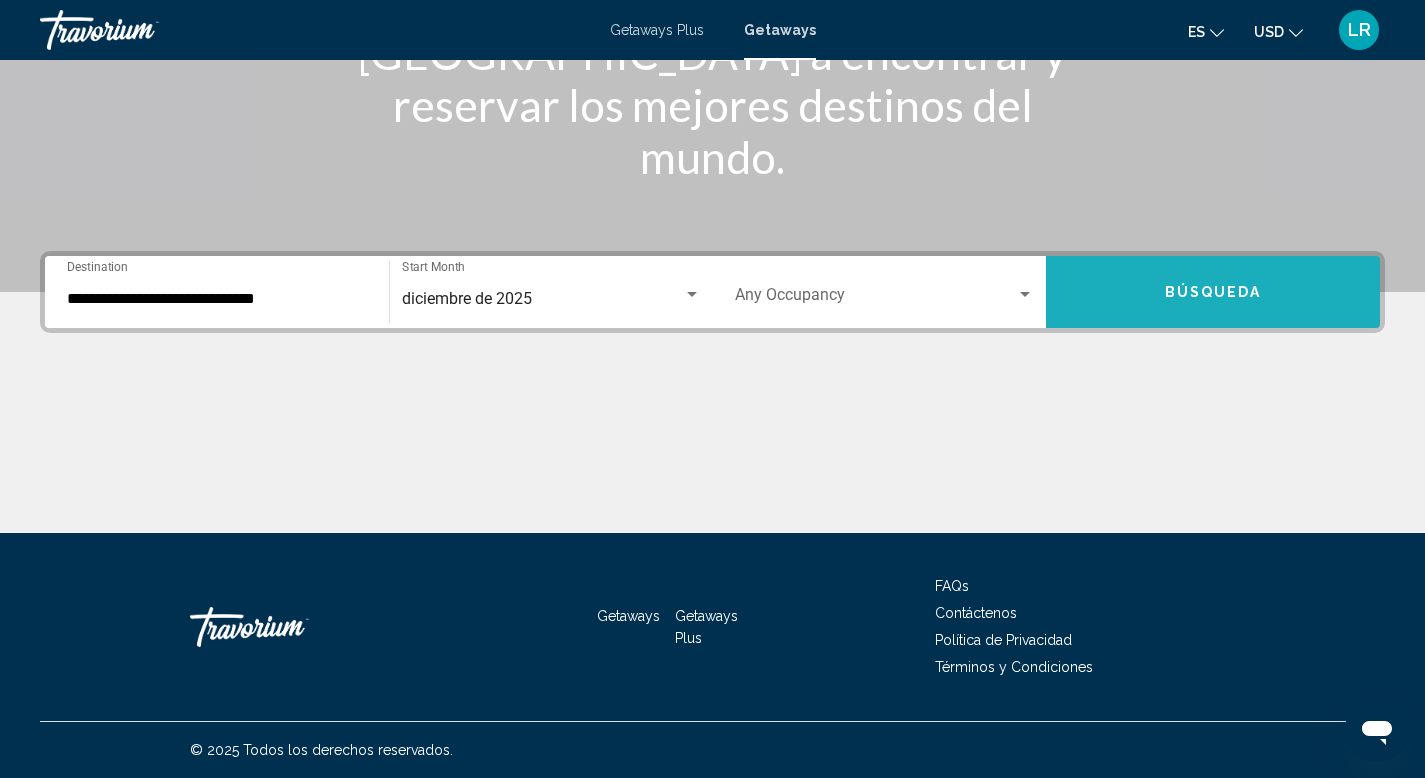 click on "Búsqueda" at bounding box center (1213, 293) 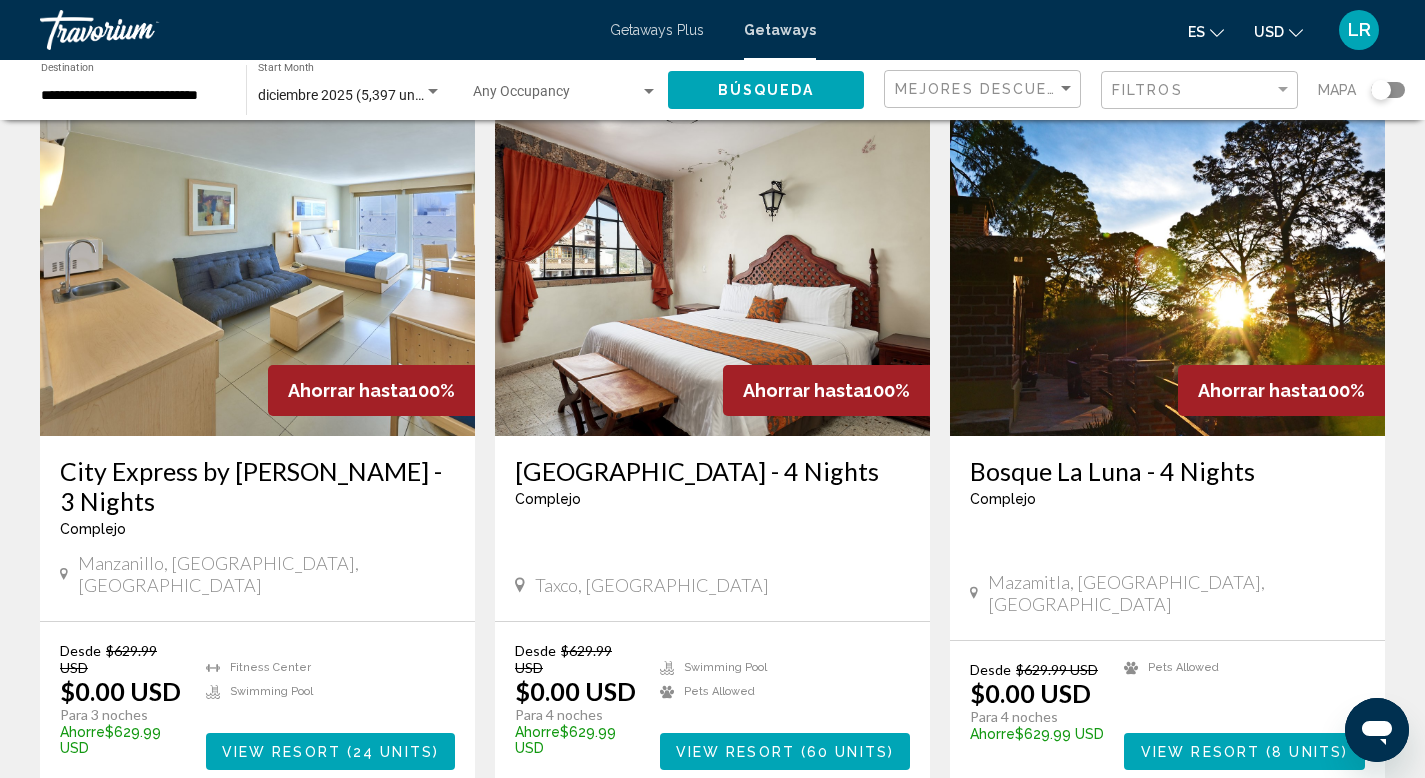 scroll, scrollTop: 2279, scrollLeft: 0, axis: vertical 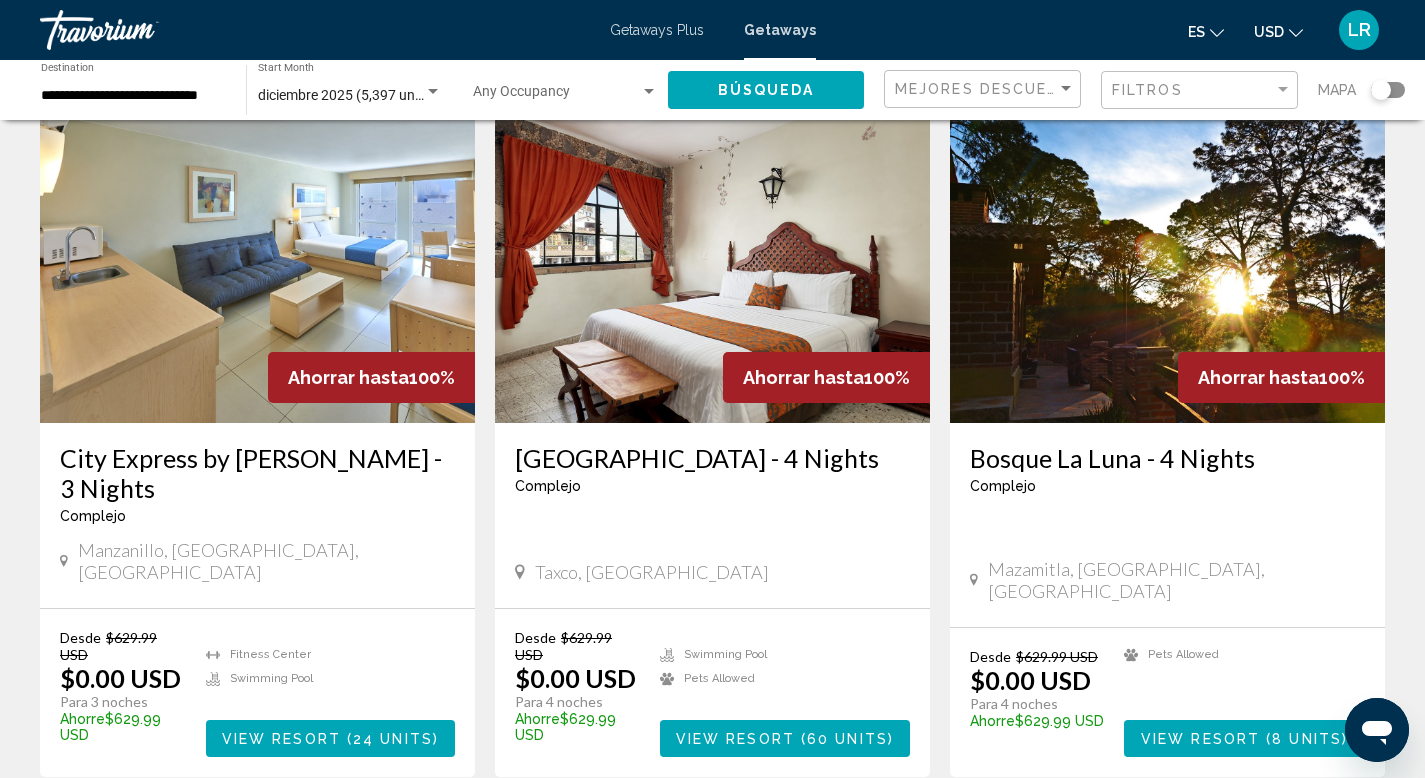click on "page  2" at bounding box center [572, 837] 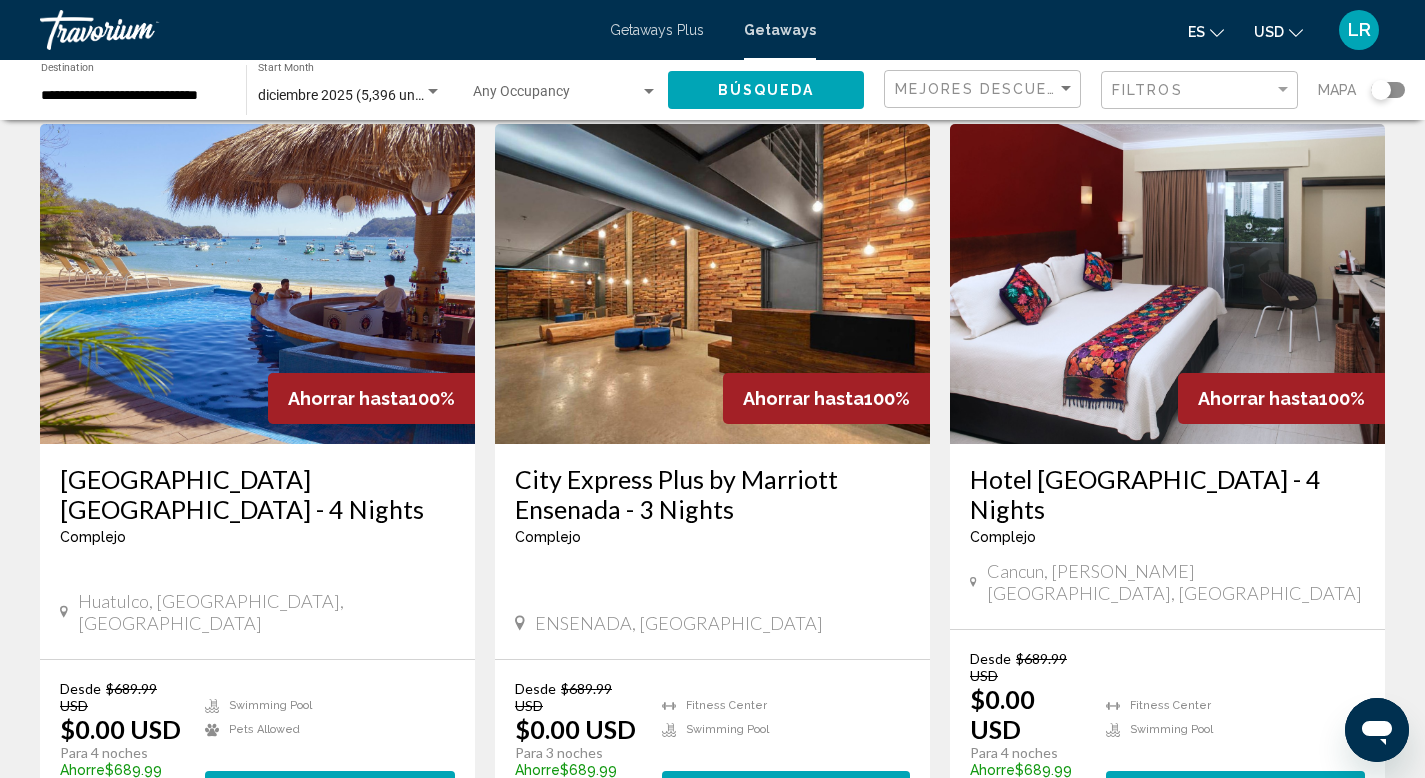 scroll, scrollTop: 2230, scrollLeft: 0, axis: vertical 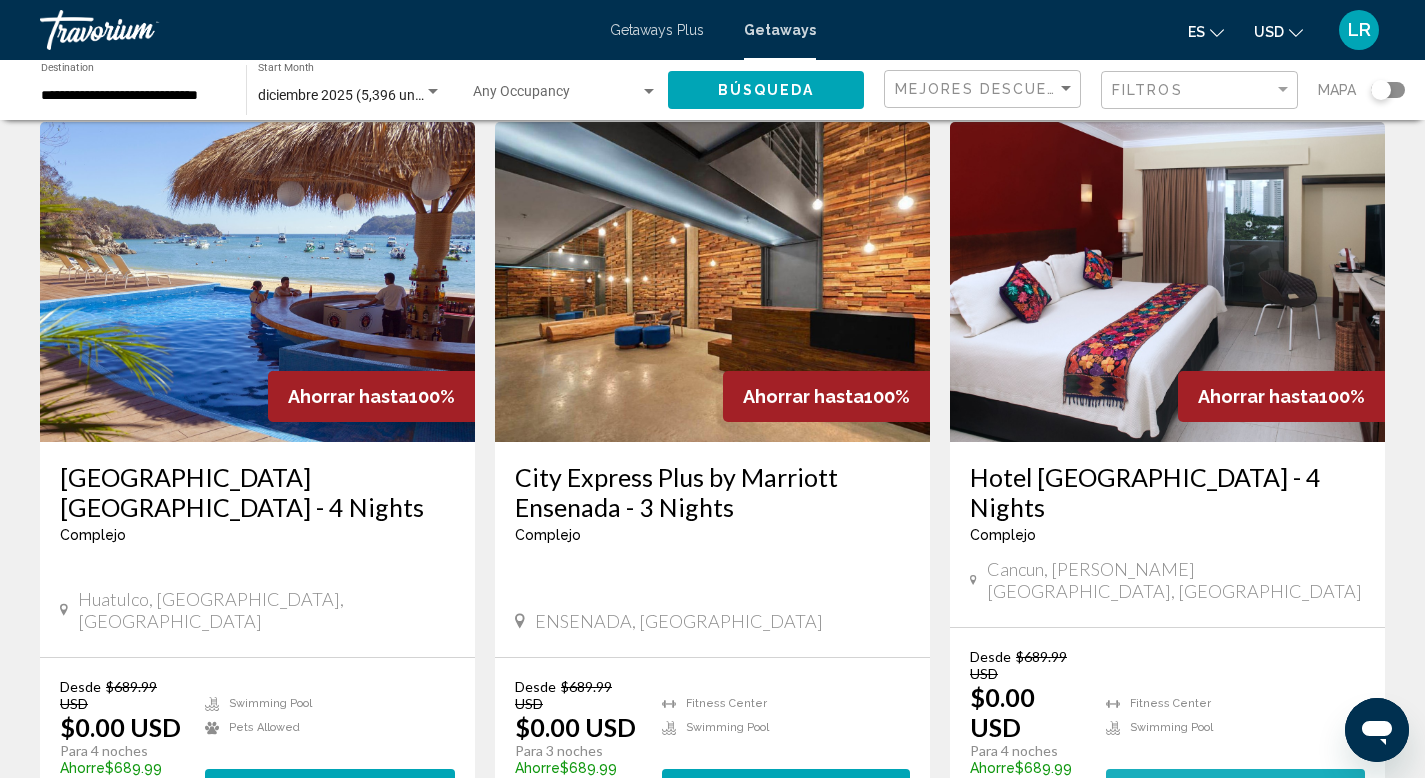 click on "View Resort" at bounding box center [1181, 788] 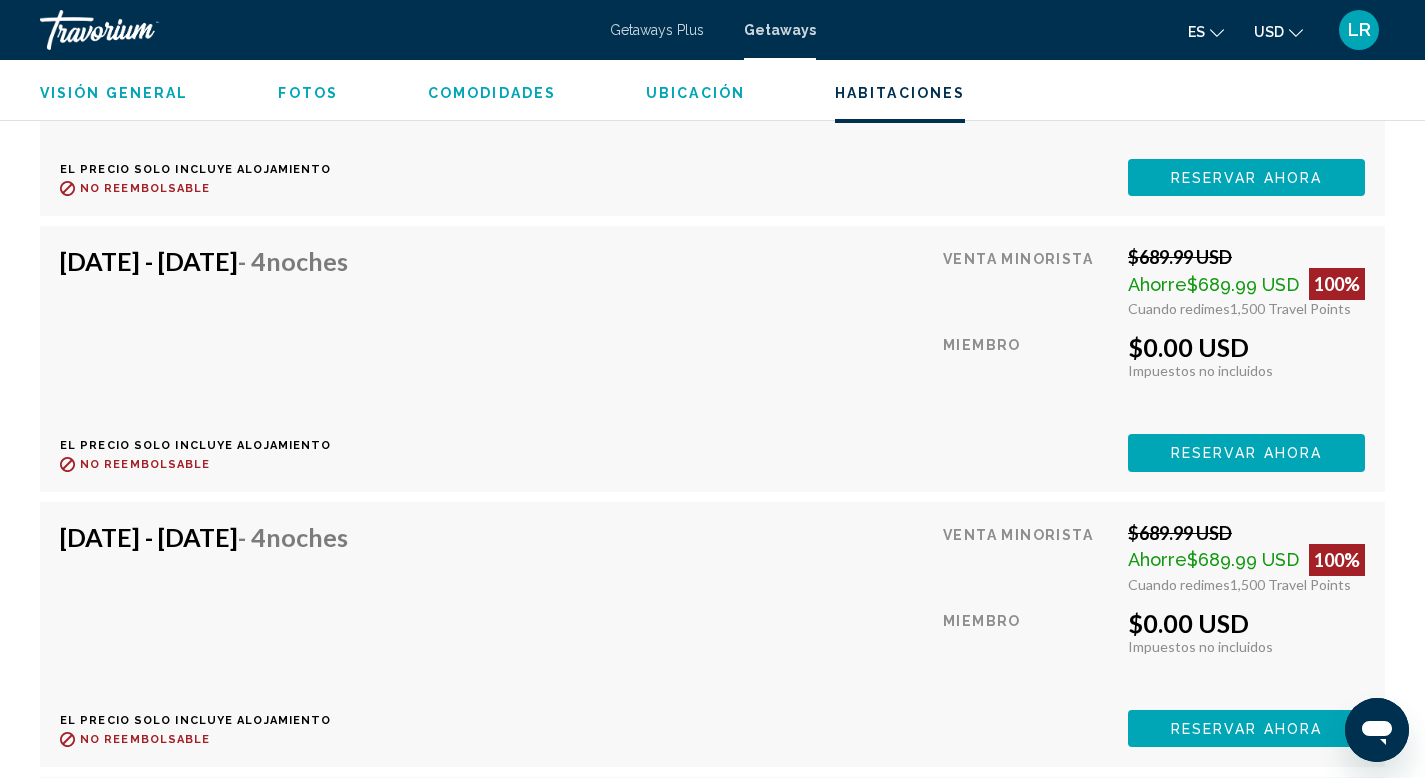 scroll, scrollTop: 7000, scrollLeft: 0, axis: vertical 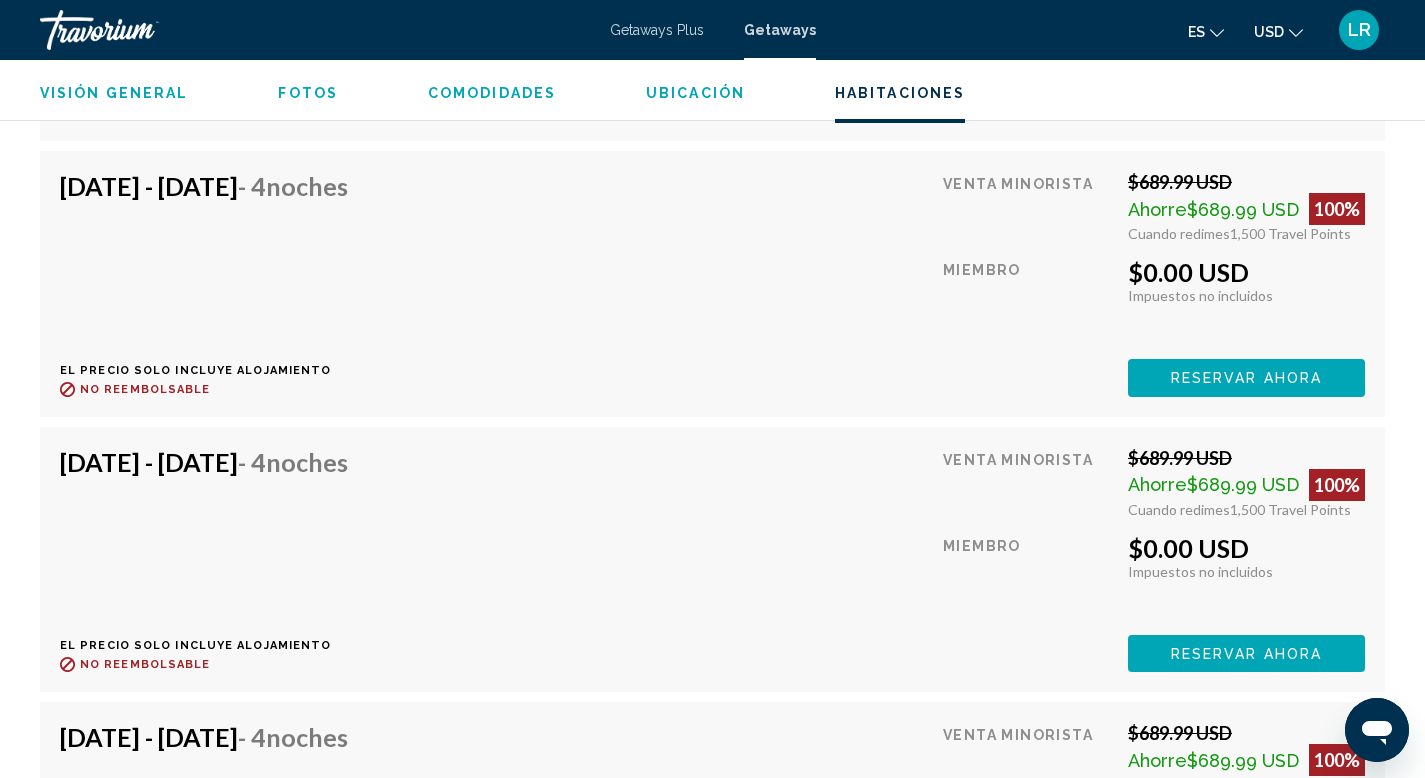 click on "Reservar ahora" at bounding box center (1246, -3201) 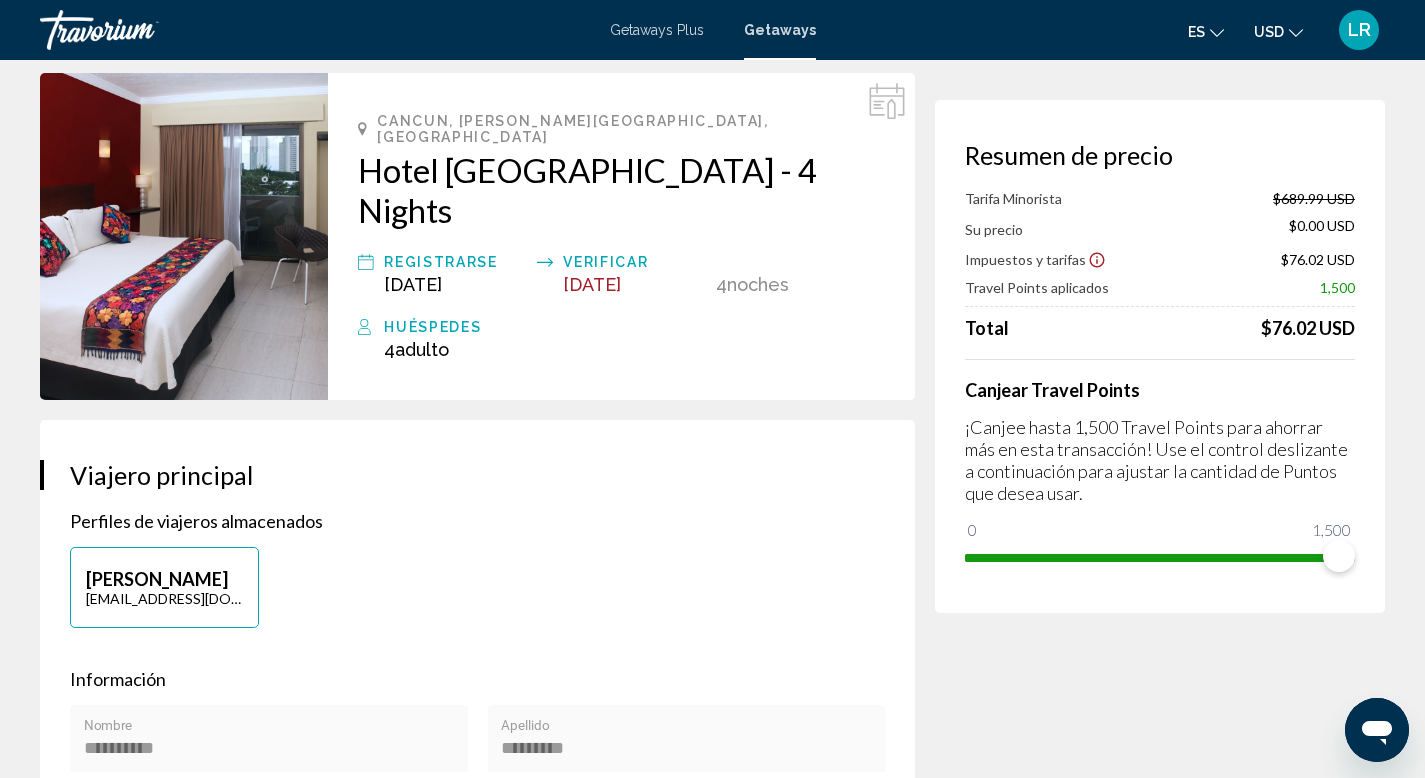 scroll, scrollTop: 0, scrollLeft: 0, axis: both 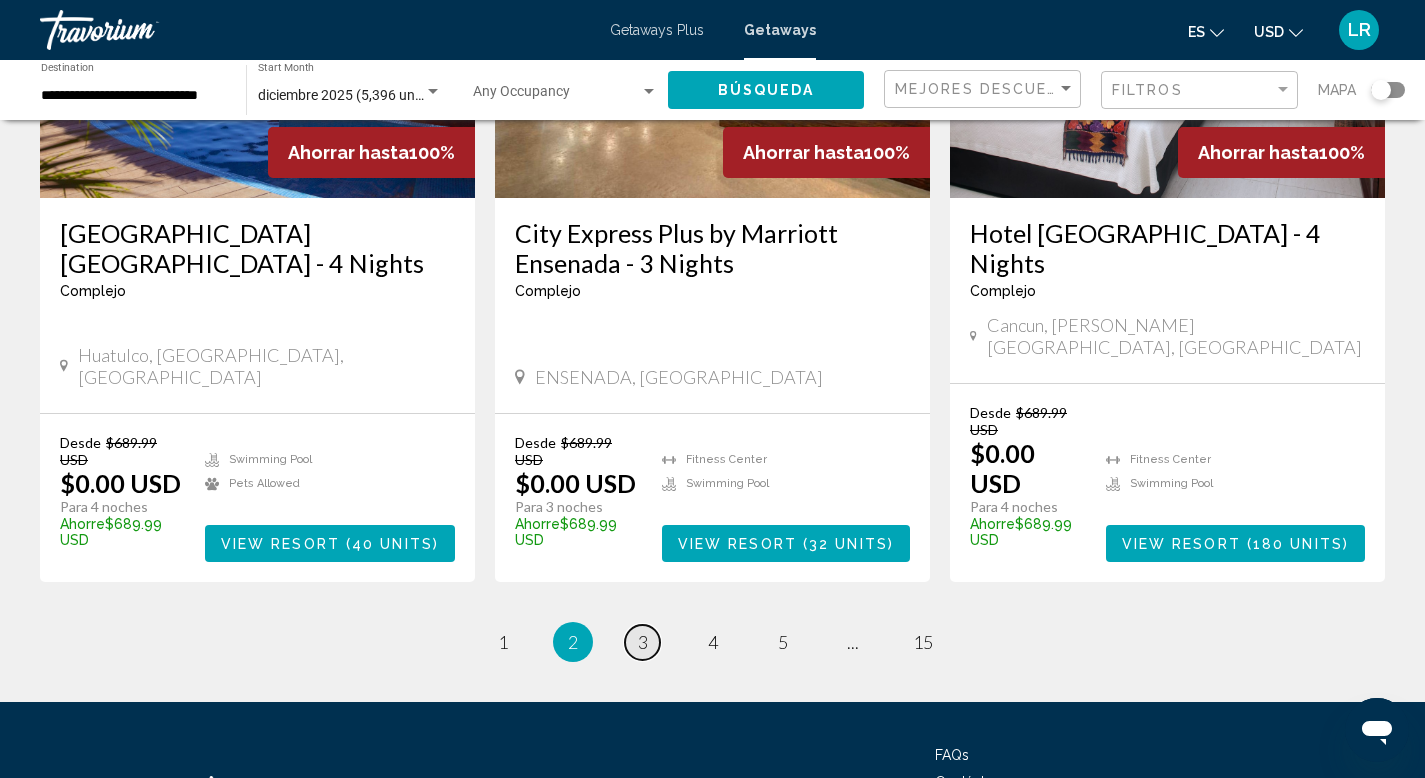 click on "3" at bounding box center (643, 642) 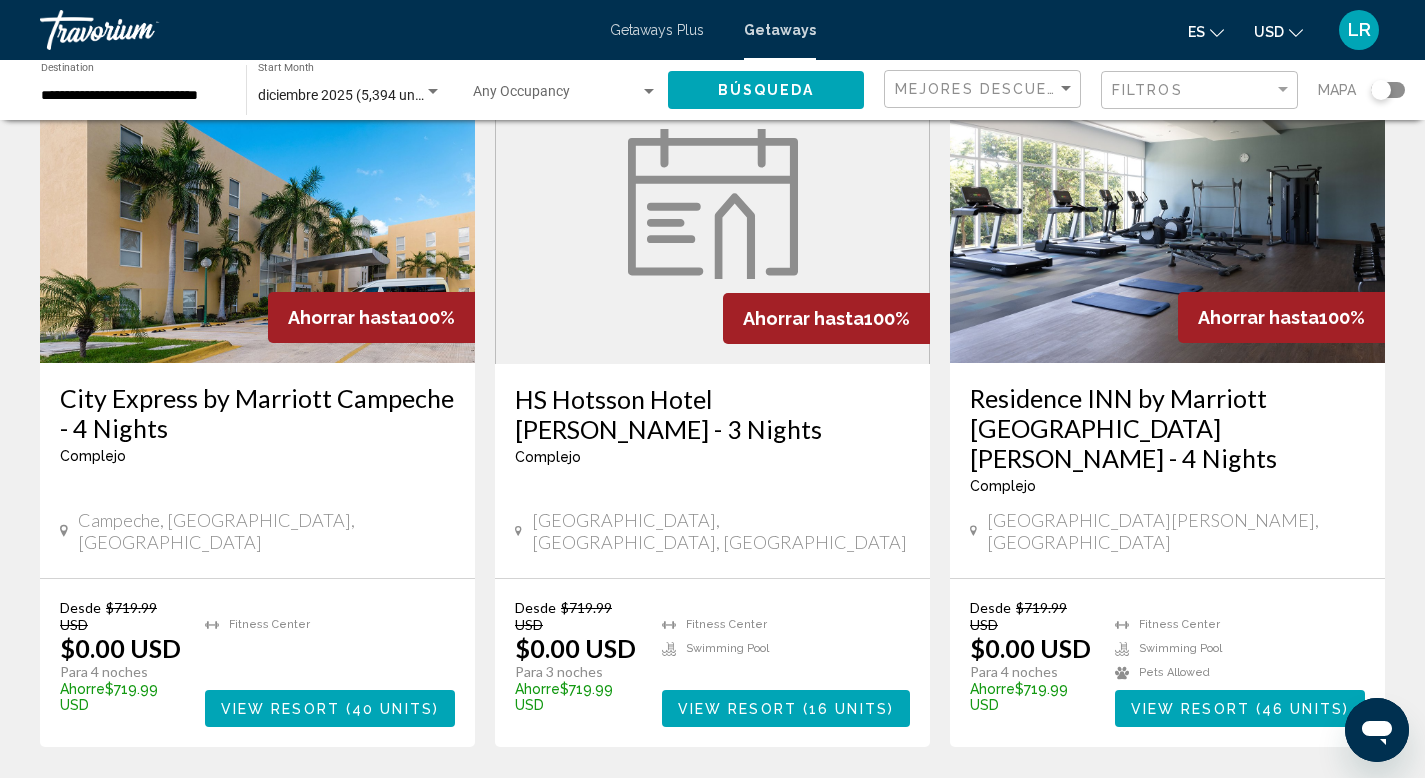 scroll, scrollTop: 2426, scrollLeft: 0, axis: vertical 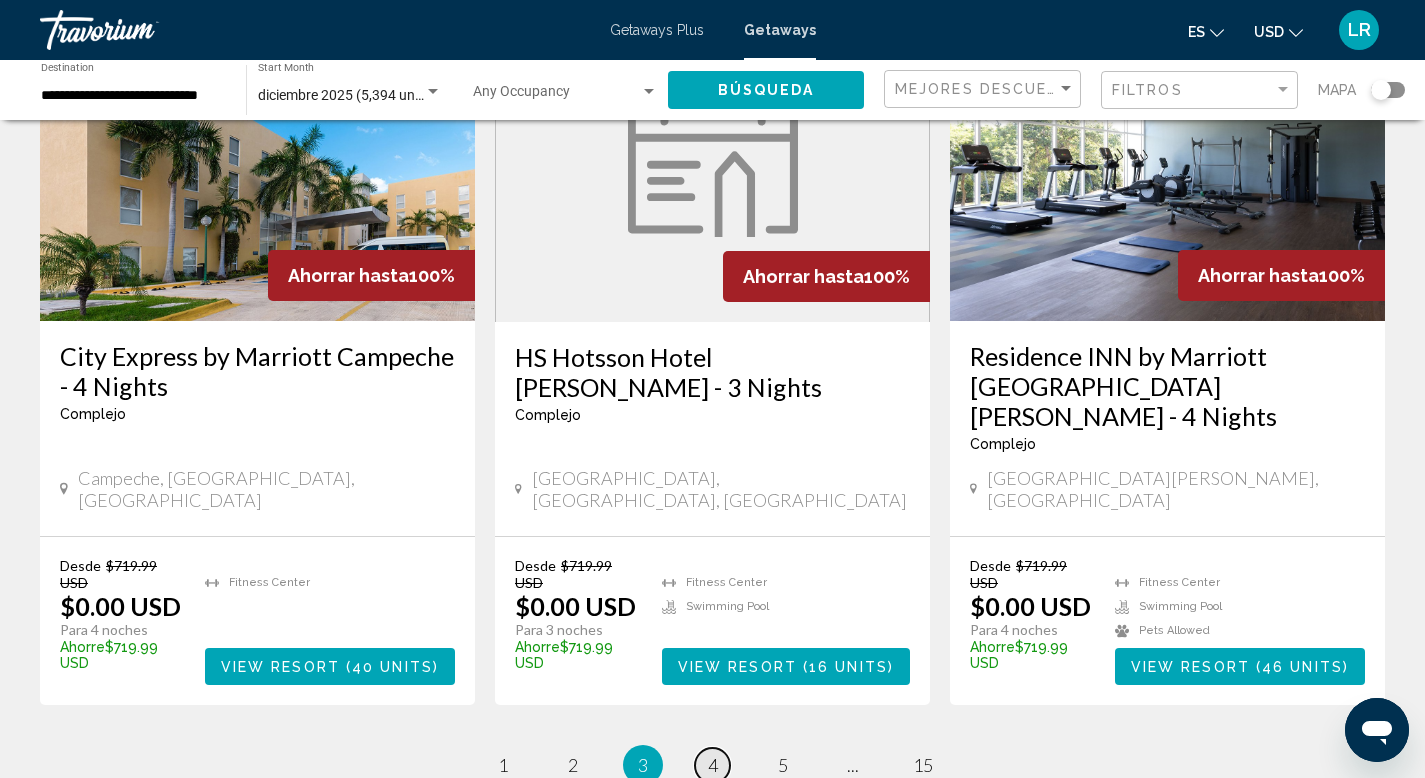 click on "page  4" at bounding box center (712, 765) 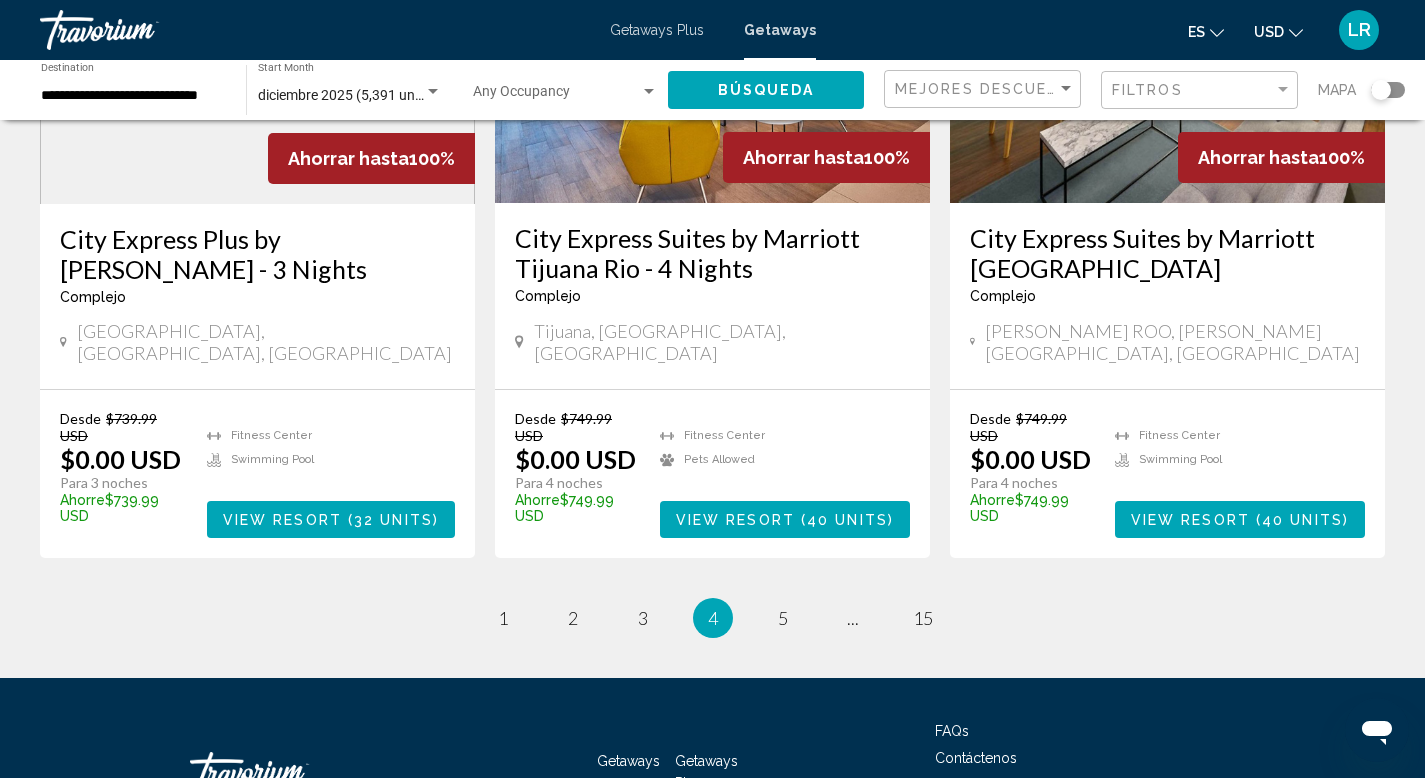 scroll, scrollTop: 2458, scrollLeft: 0, axis: vertical 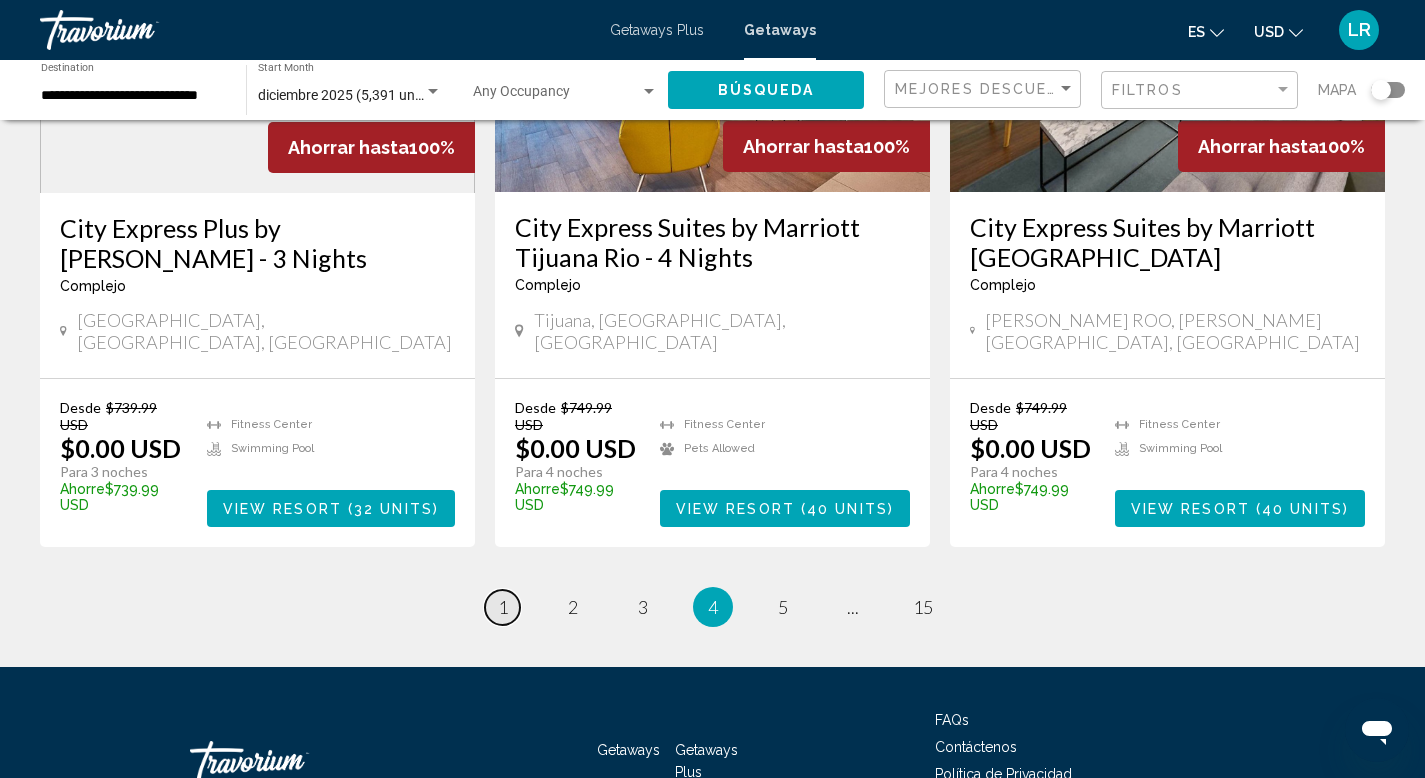 click on "1" at bounding box center [503, 607] 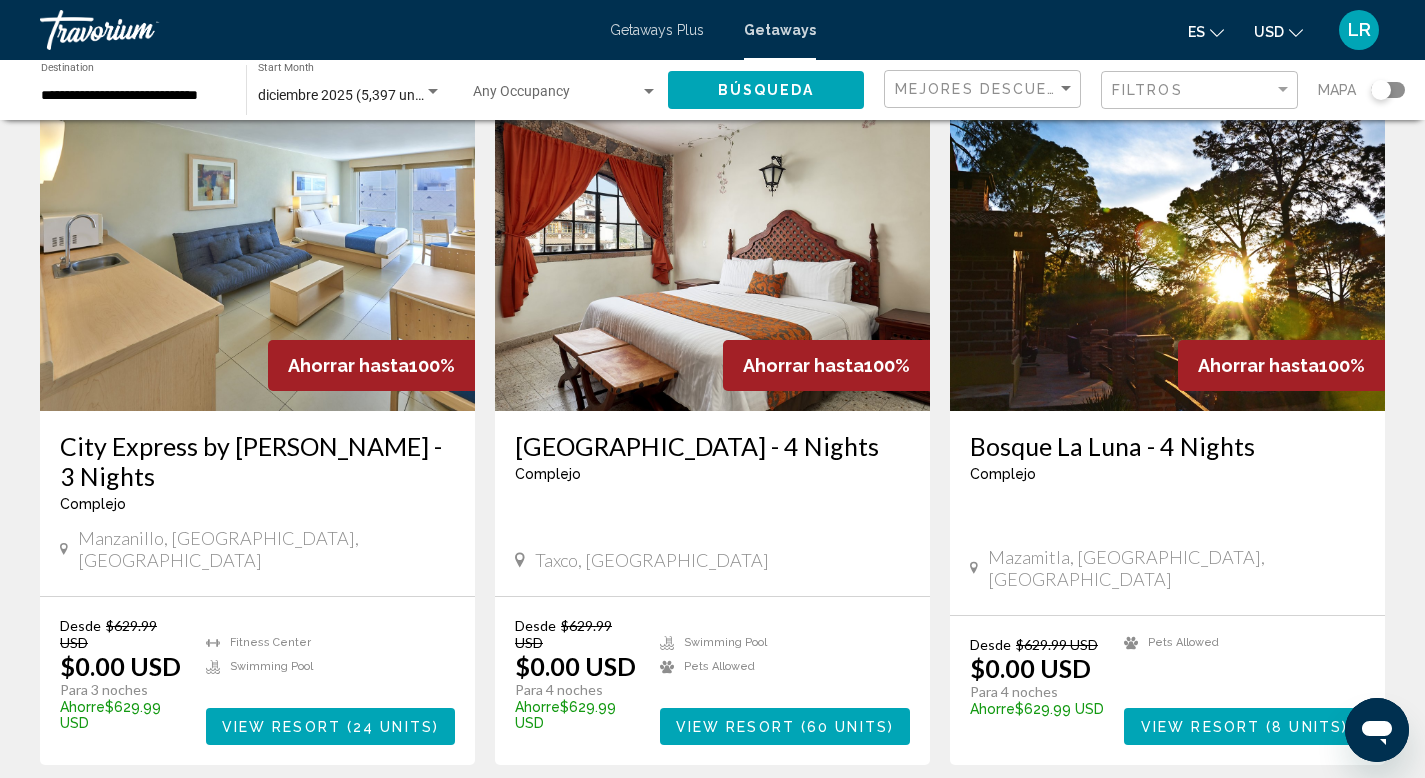scroll, scrollTop: 2457, scrollLeft: 0, axis: vertical 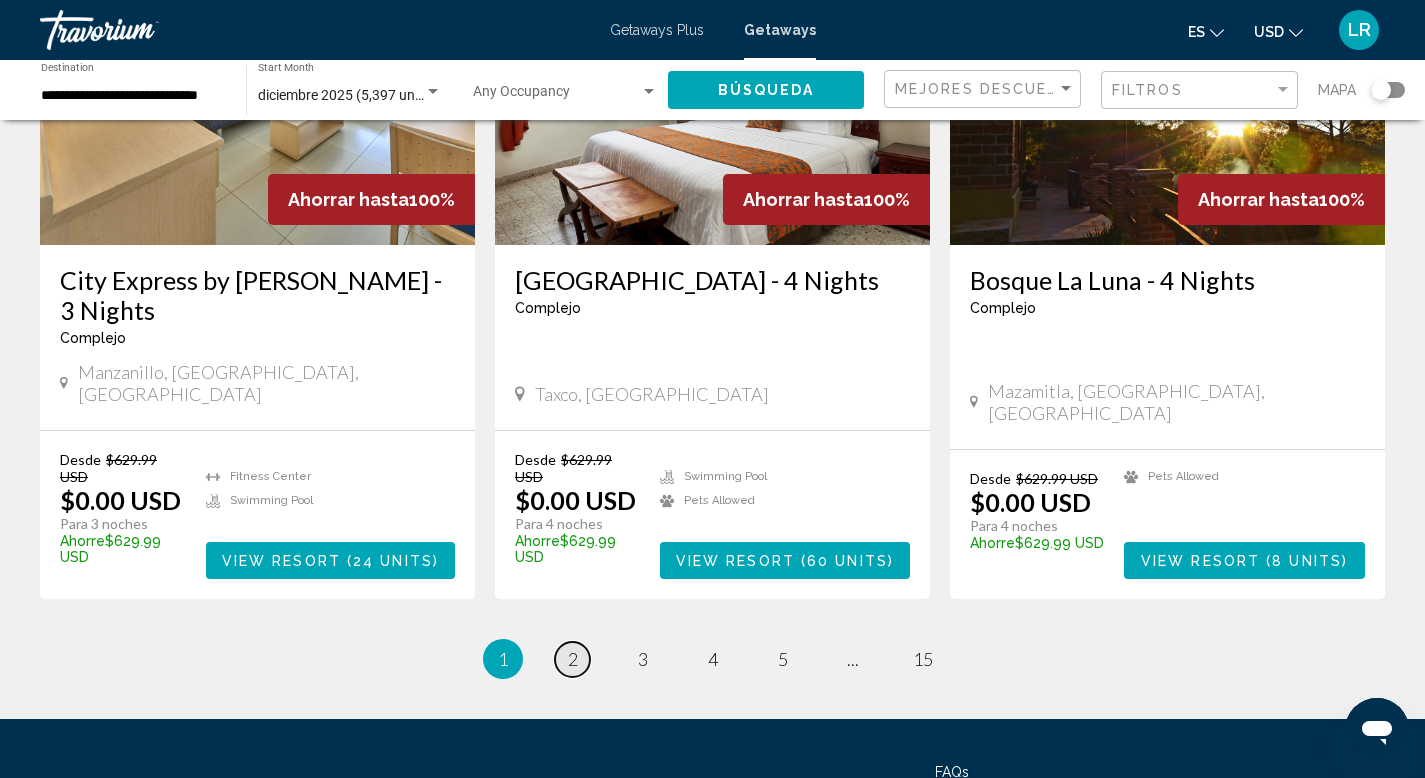 click on "2" at bounding box center (573, 659) 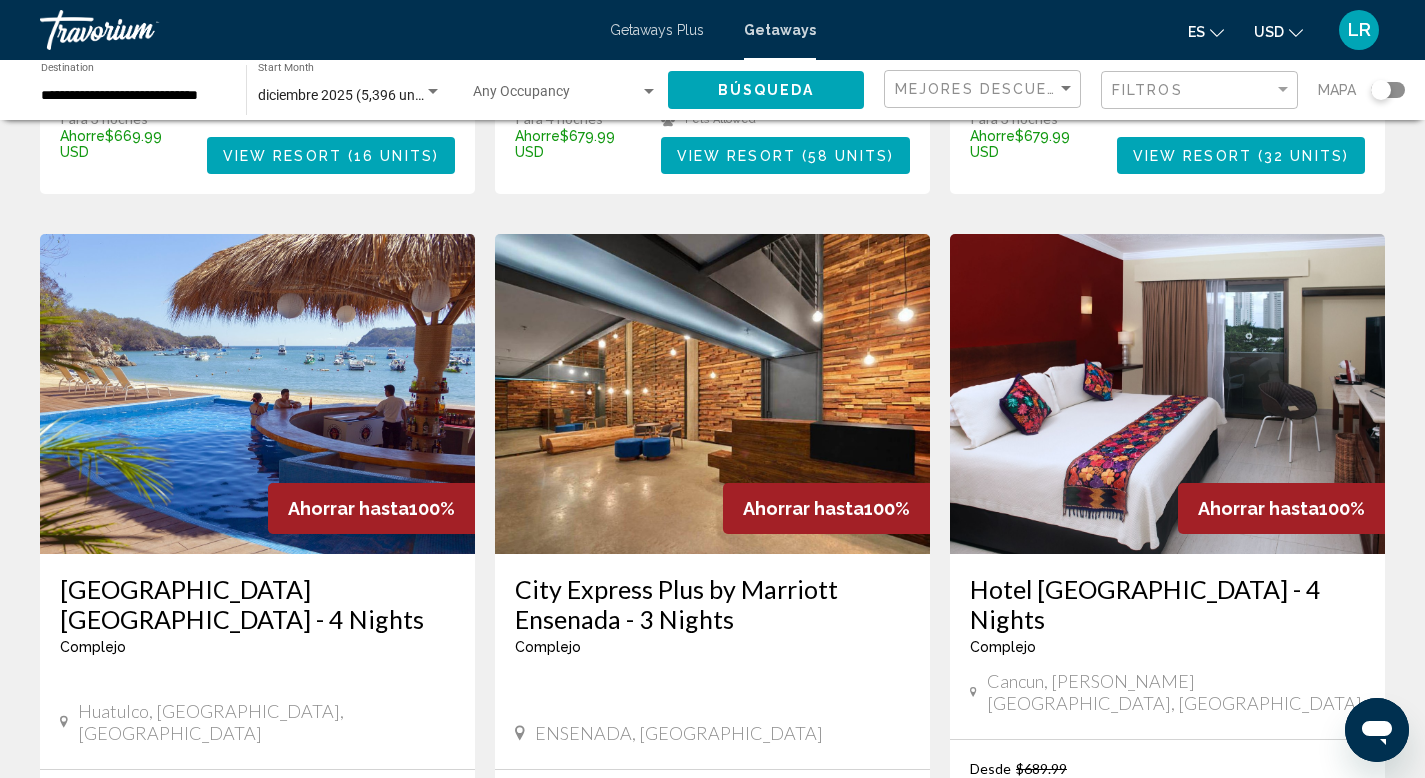 scroll, scrollTop: 2124, scrollLeft: 0, axis: vertical 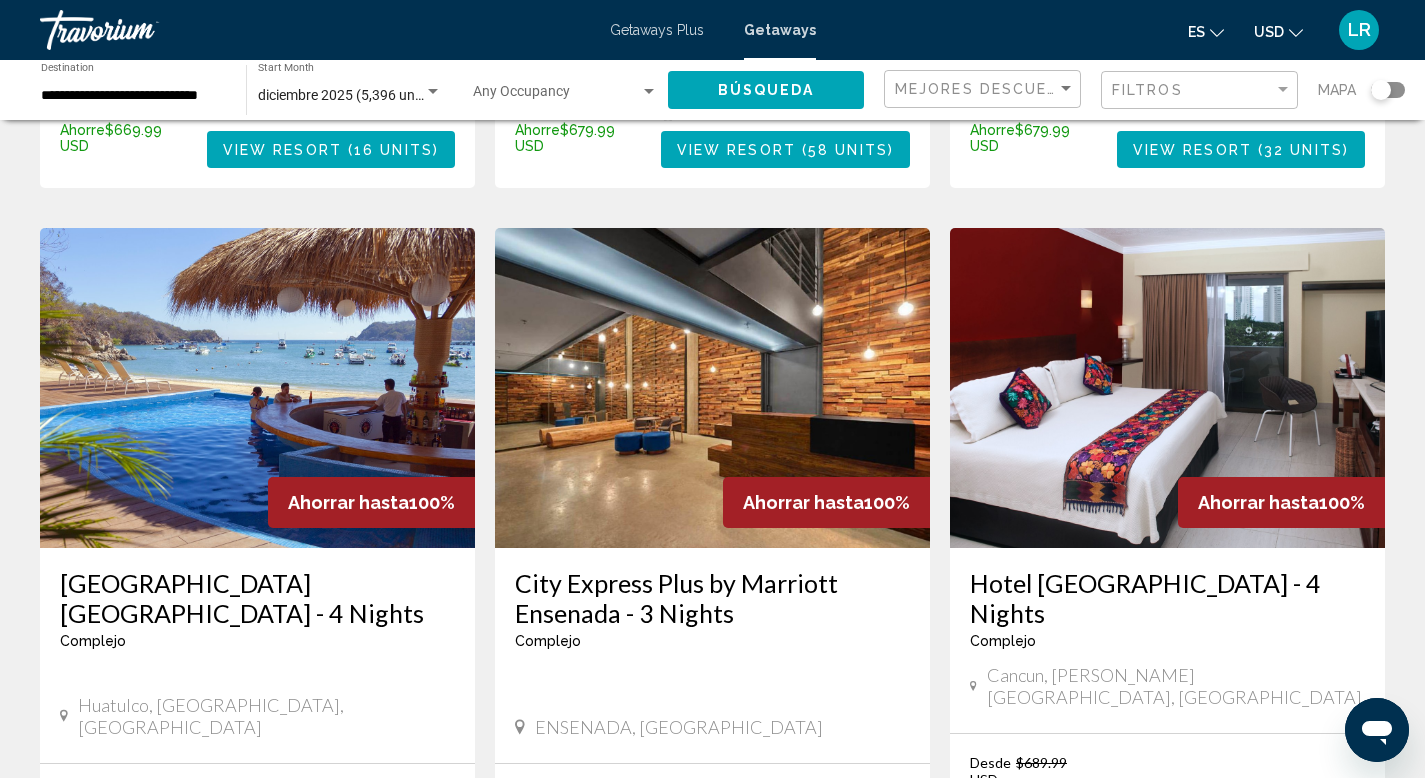 click on "View Resort    ( 180 units )" at bounding box center (1235, 893) 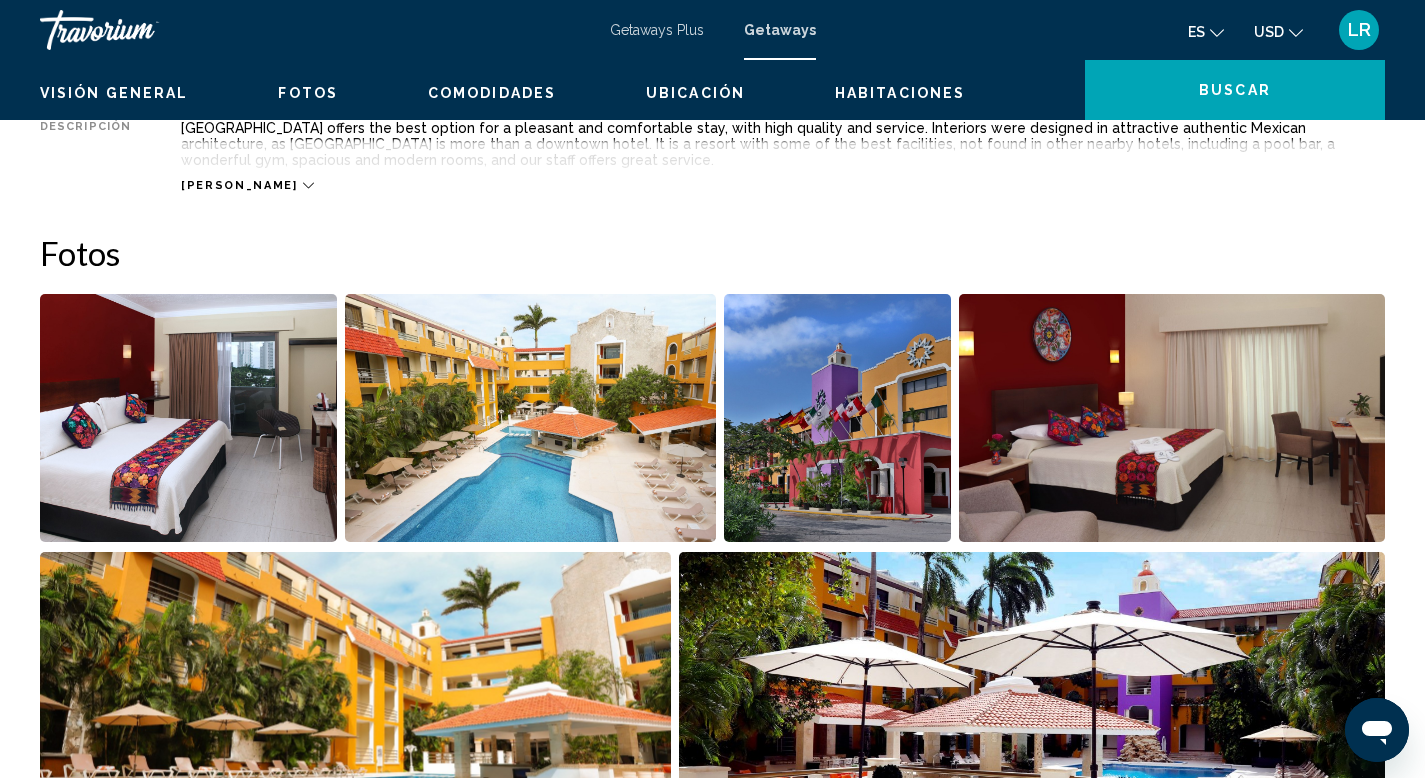scroll, scrollTop: 0, scrollLeft: 0, axis: both 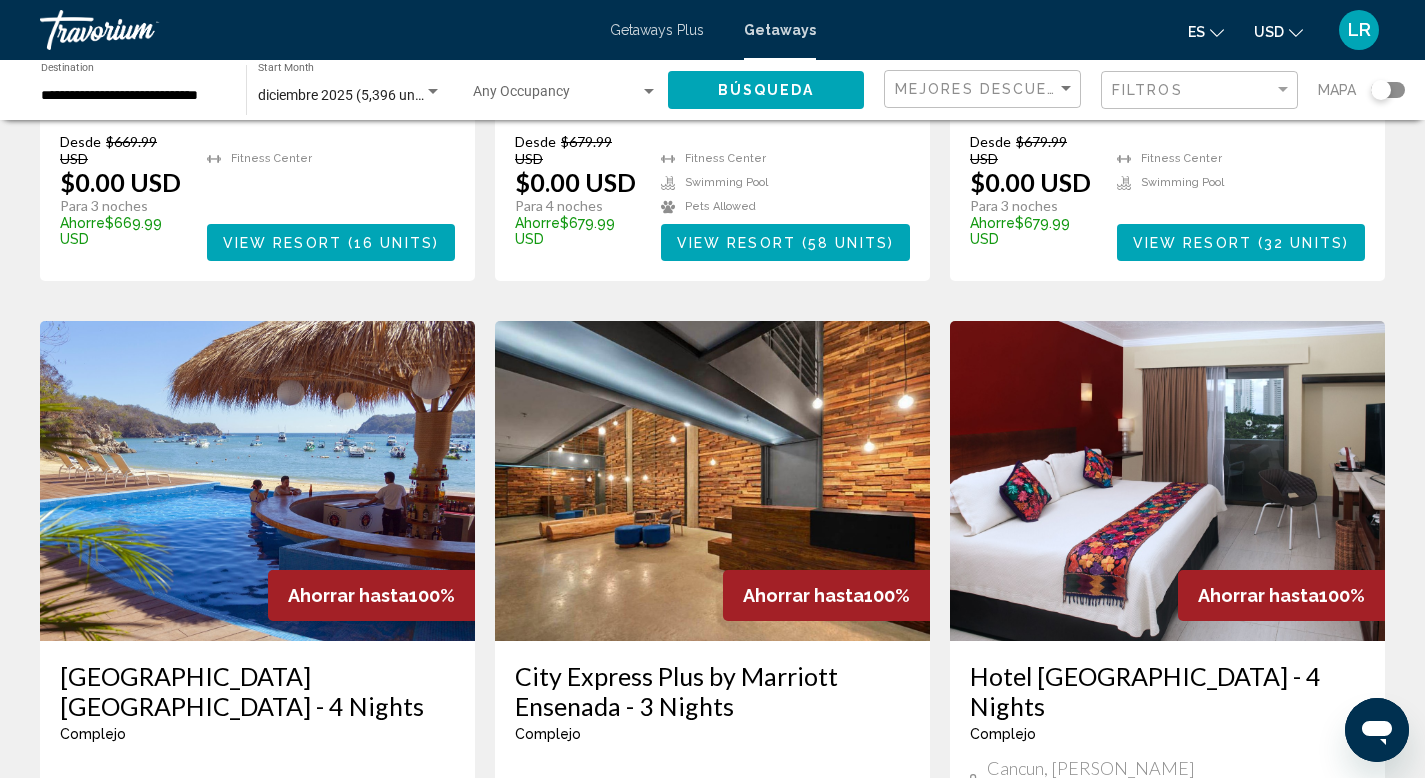 click at bounding box center [1167, 481] 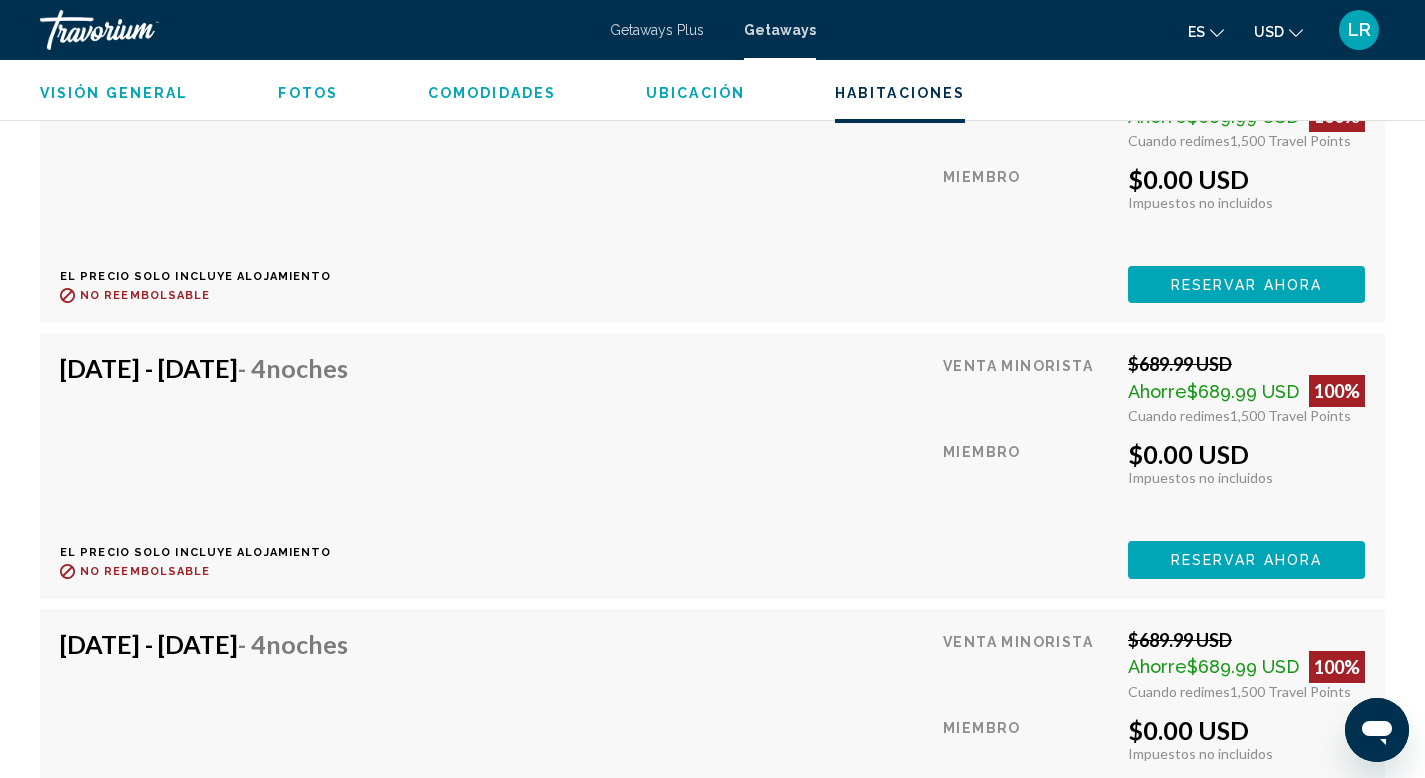 scroll, scrollTop: 6815, scrollLeft: 0, axis: vertical 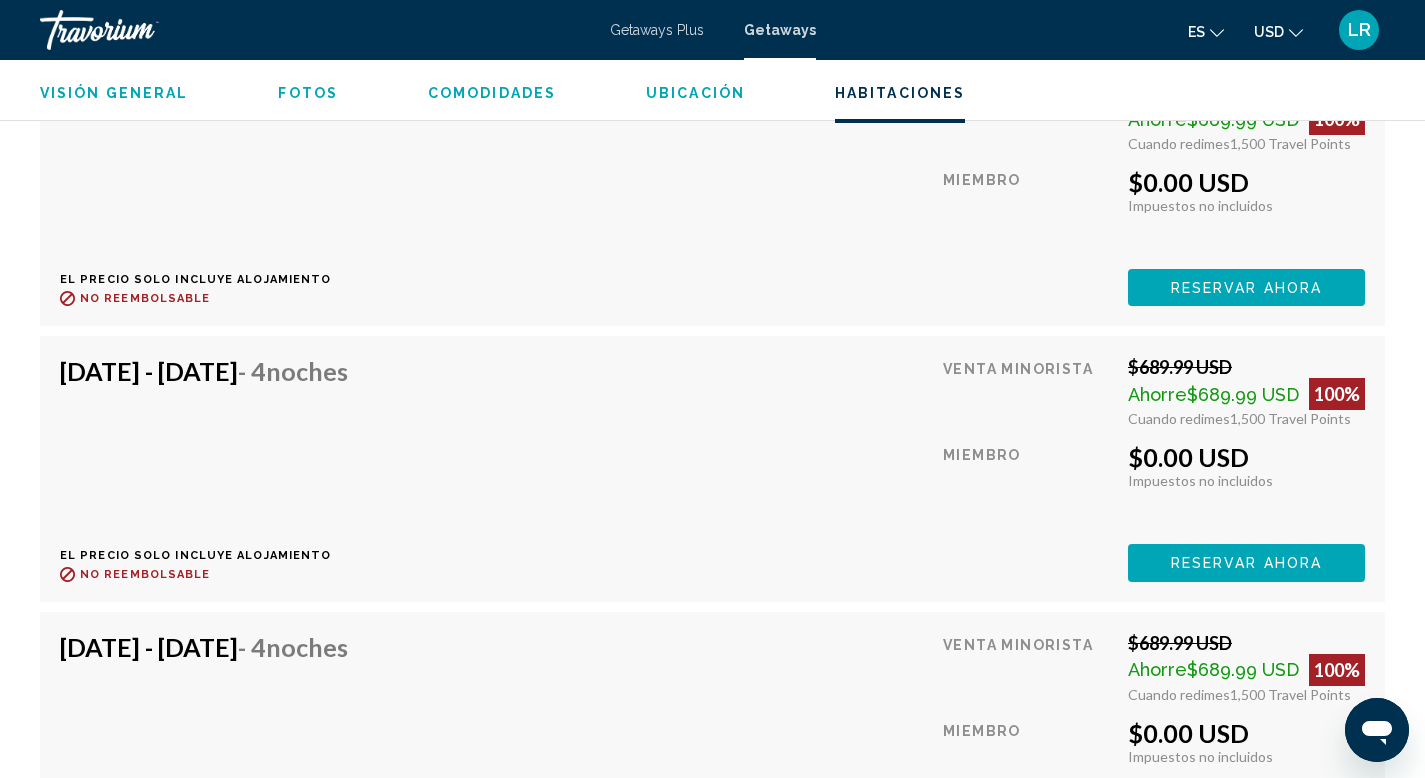 click on "Reservar ahora" at bounding box center [1246, -3016] 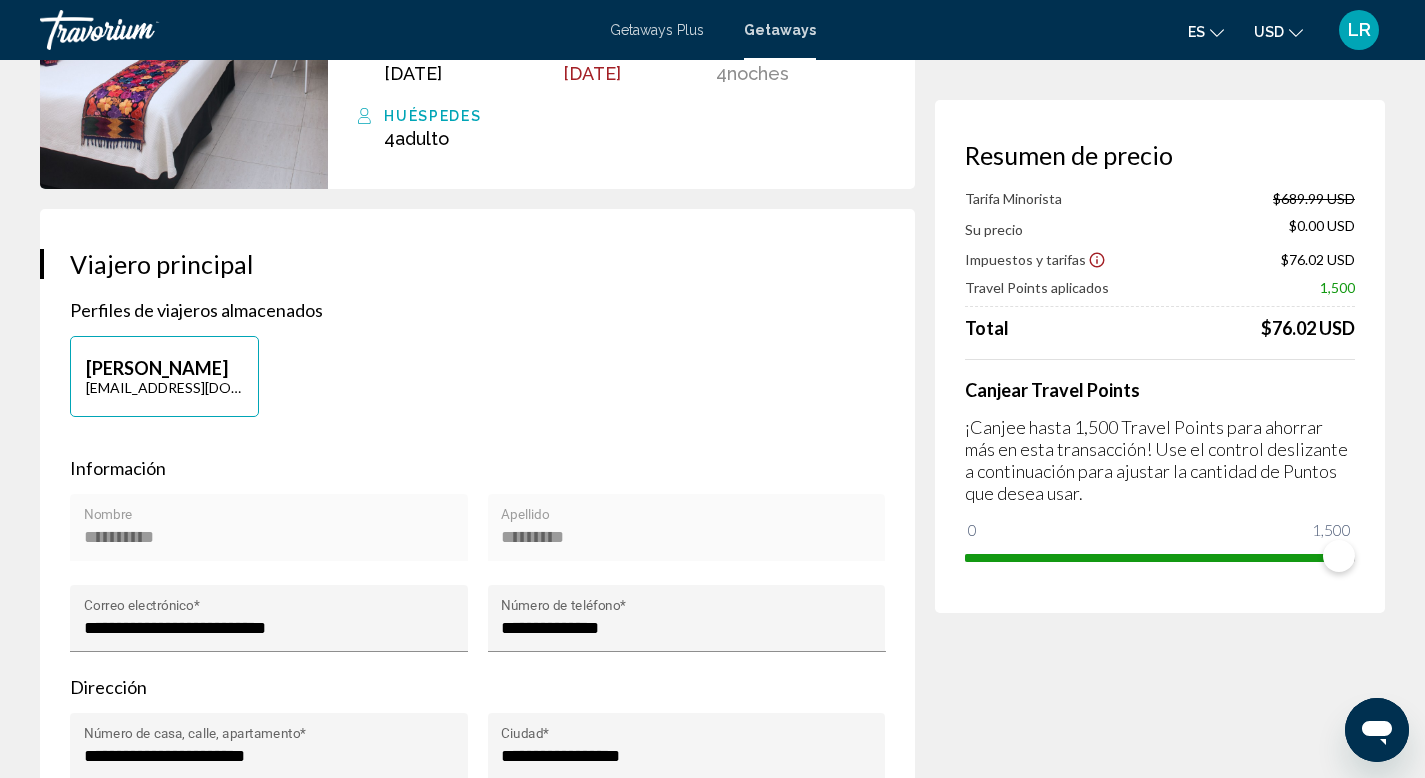 scroll, scrollTop: 0, scrollLeft: 0, axis: both 